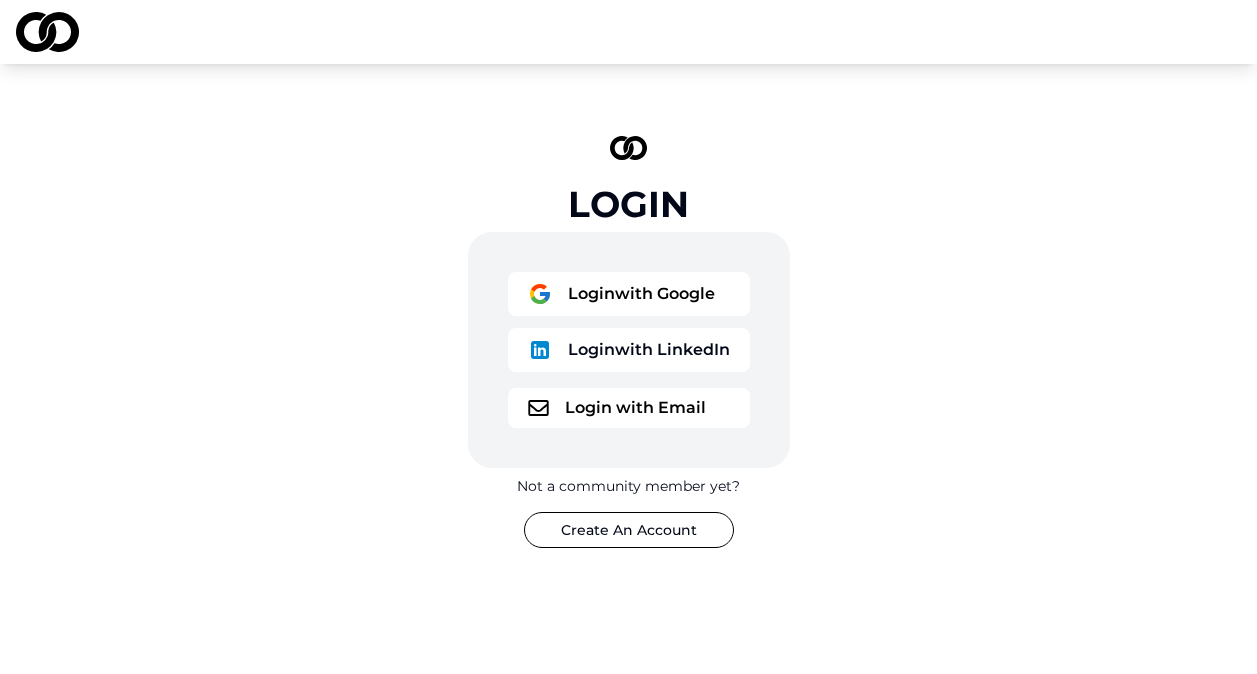 scroll, scrollTop: 0, scrollLeft: 0, axis: both 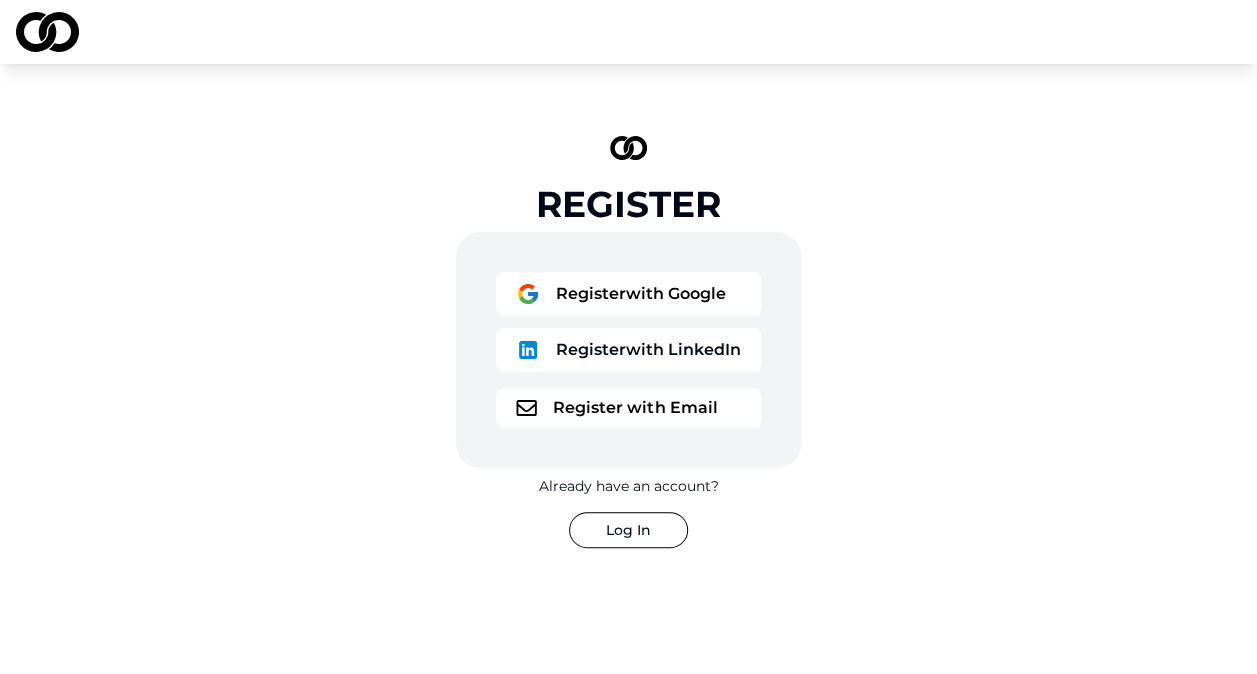 click on "Register with Email" at bounding box center [628, 408] 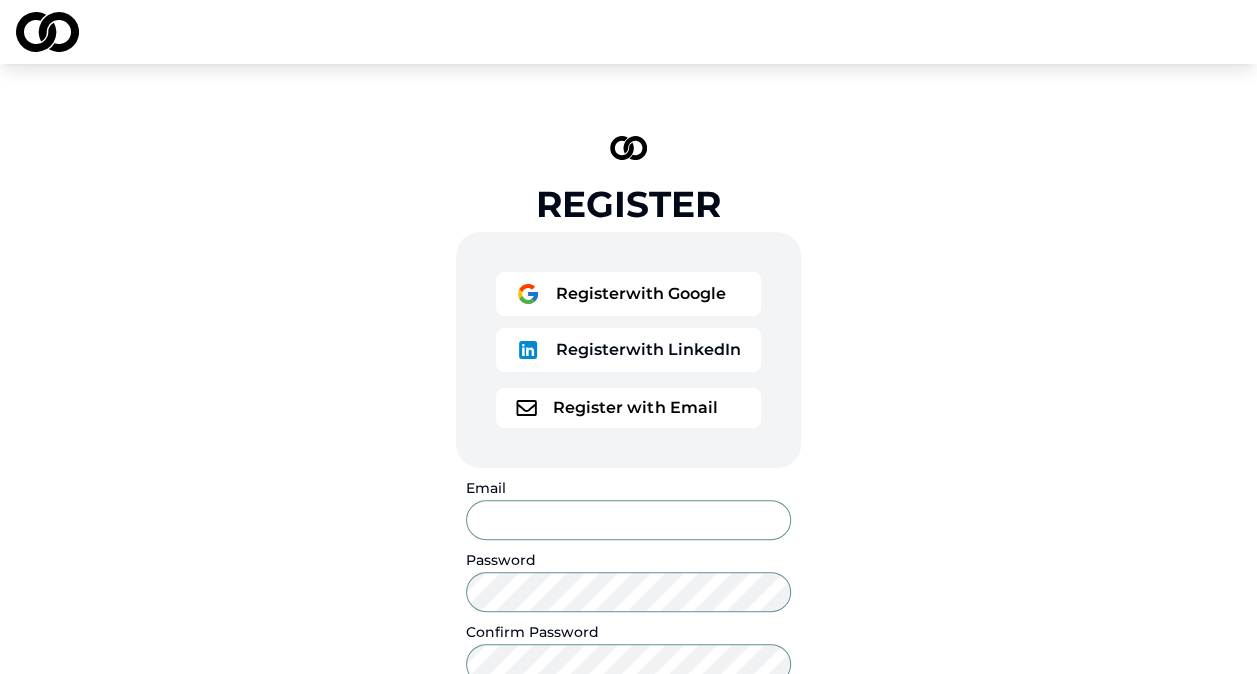 click on "Email" at bounding box center (628, 520) 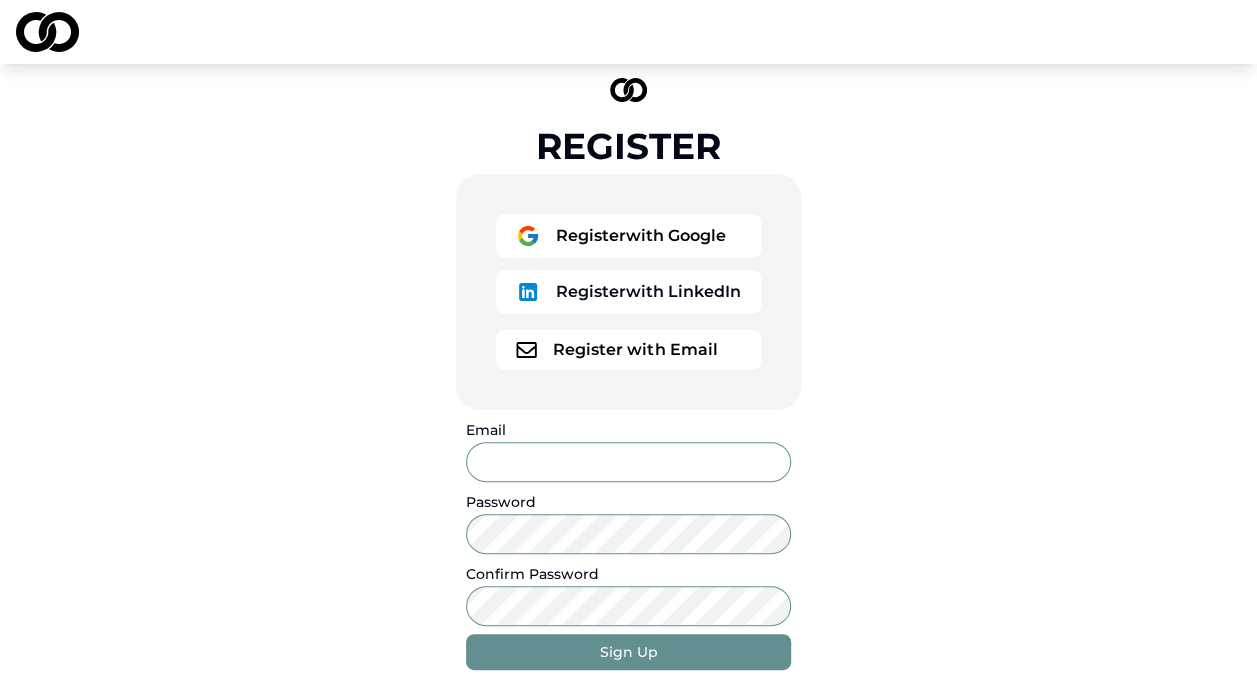 scroll, scrollTop: 100, scrollLeft: 0, axis: vertical 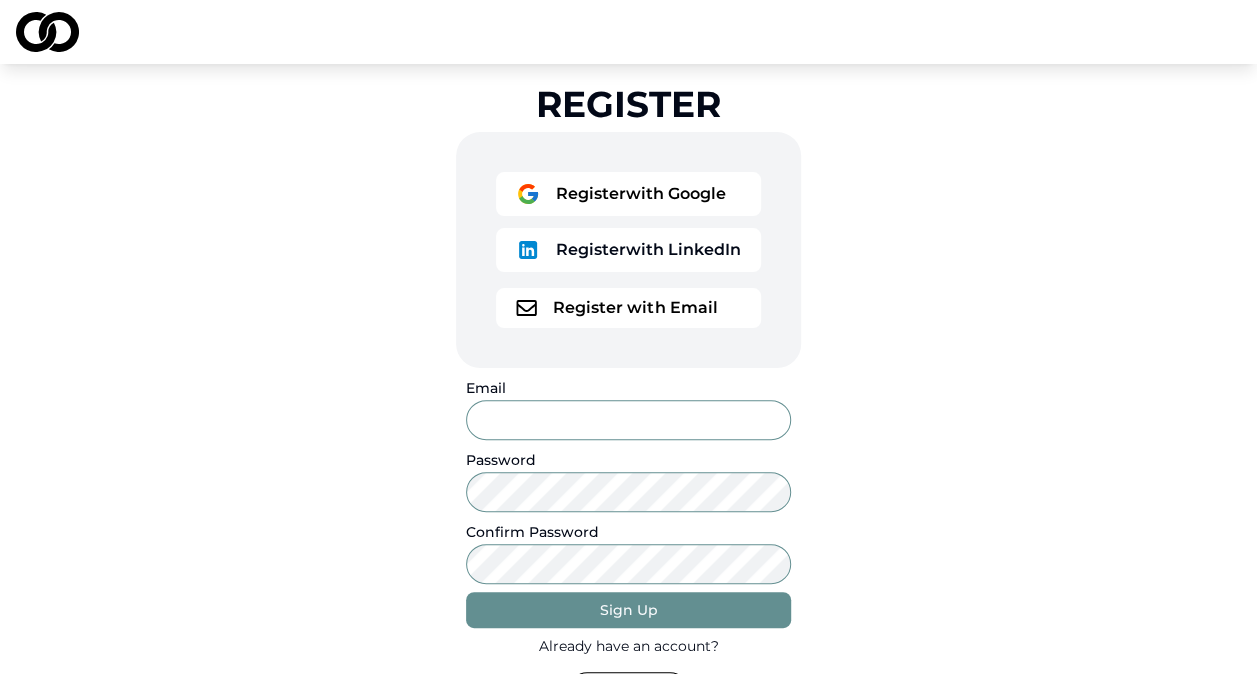 click on "Email" at bounding box center [628, 420] 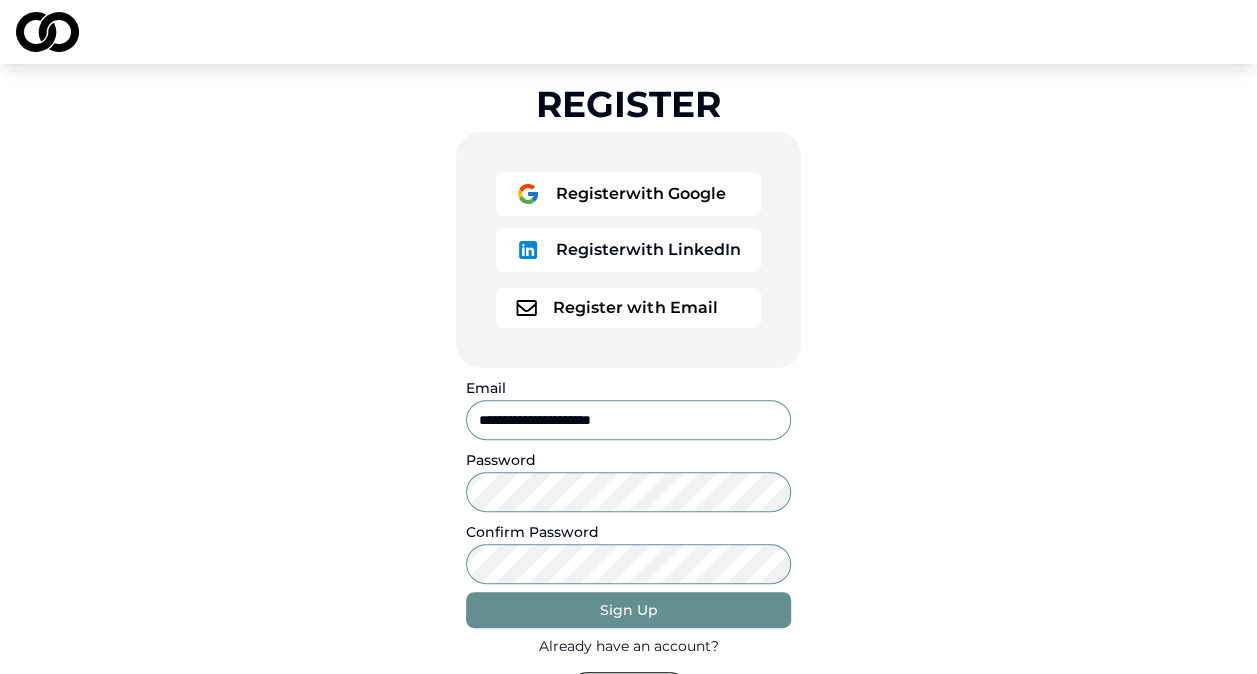 click on "Sign Up" at bounding box center (628, 610) 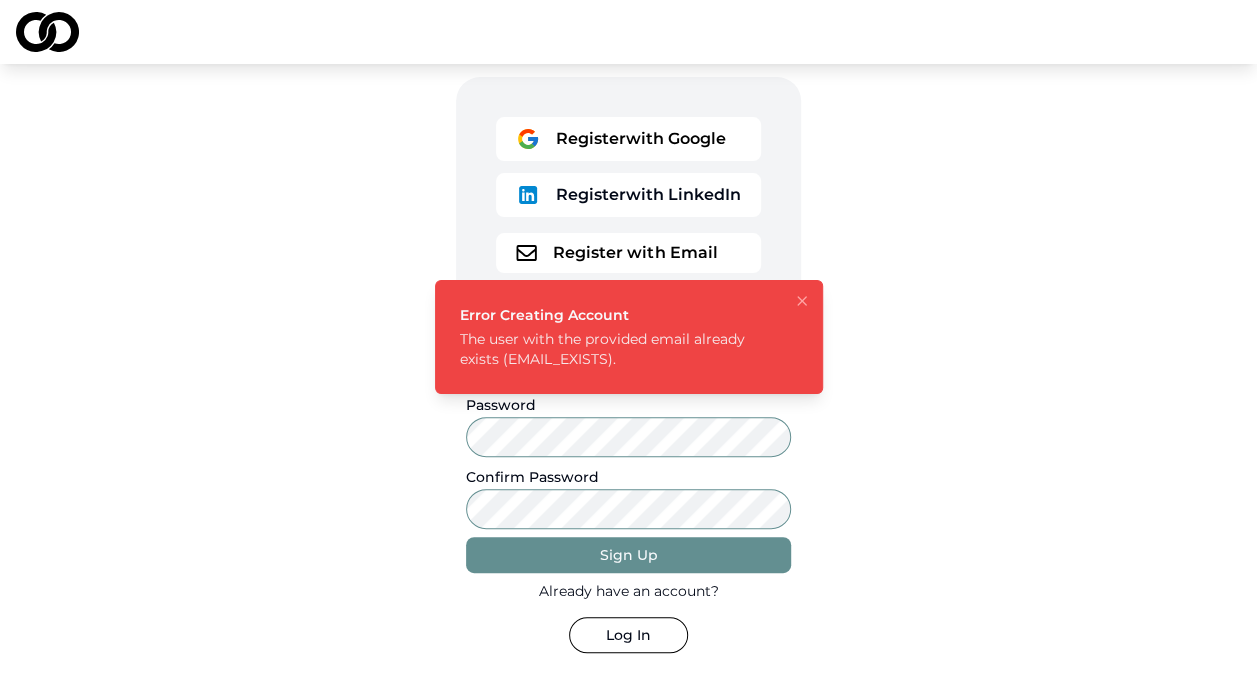 scroll, scrollTop: 200, scrollLeft: 0, axis: vertical 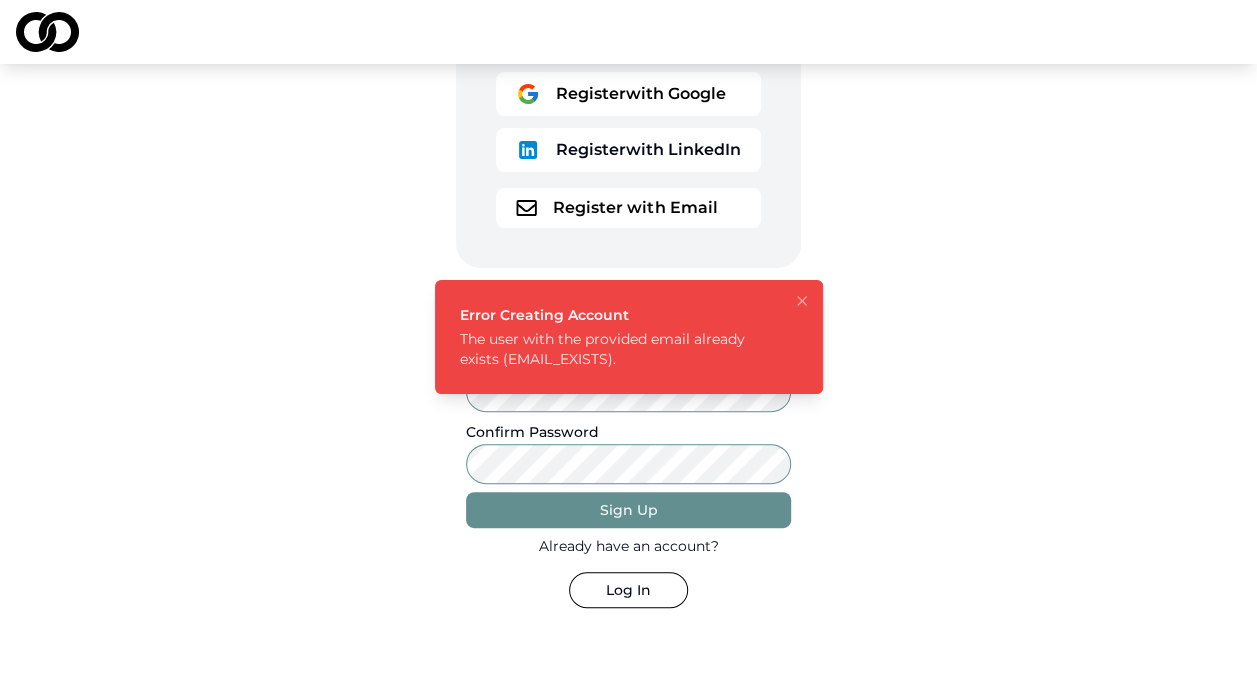 click on "Log In" at bounding box center (628, 590) 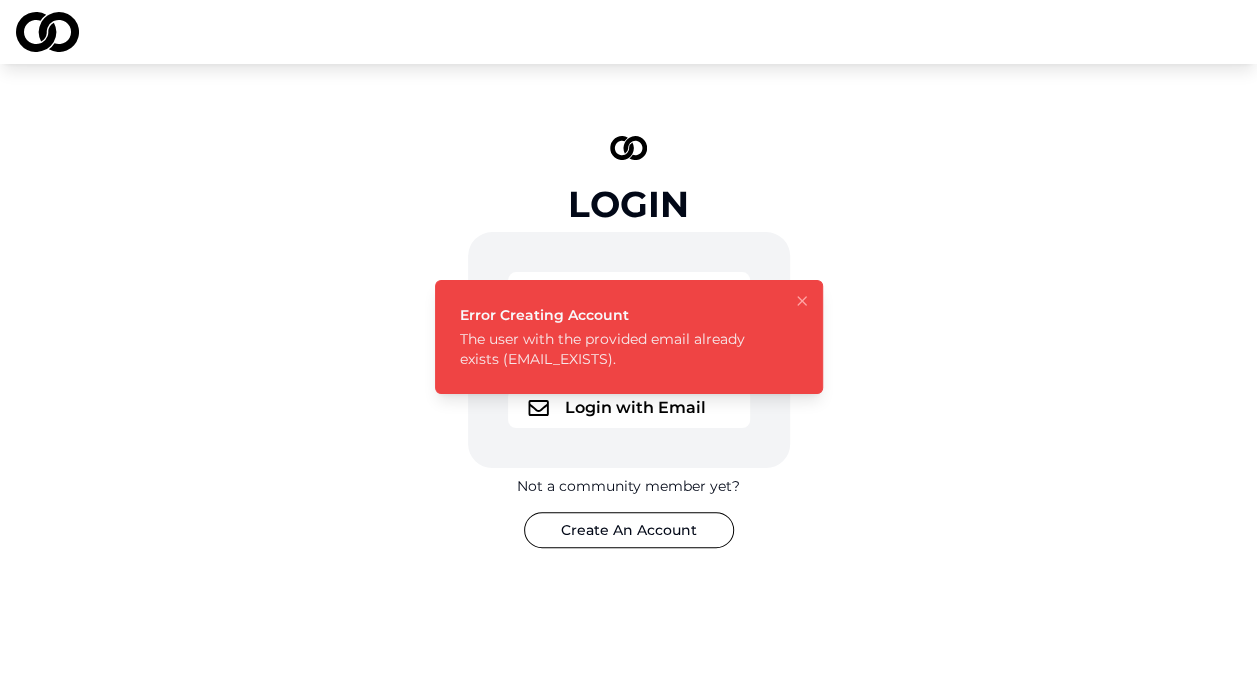 click on "Error Creating Account The user with the provided email already exists (EMAIL_EXISTS)." at bounding box center (629, 337) 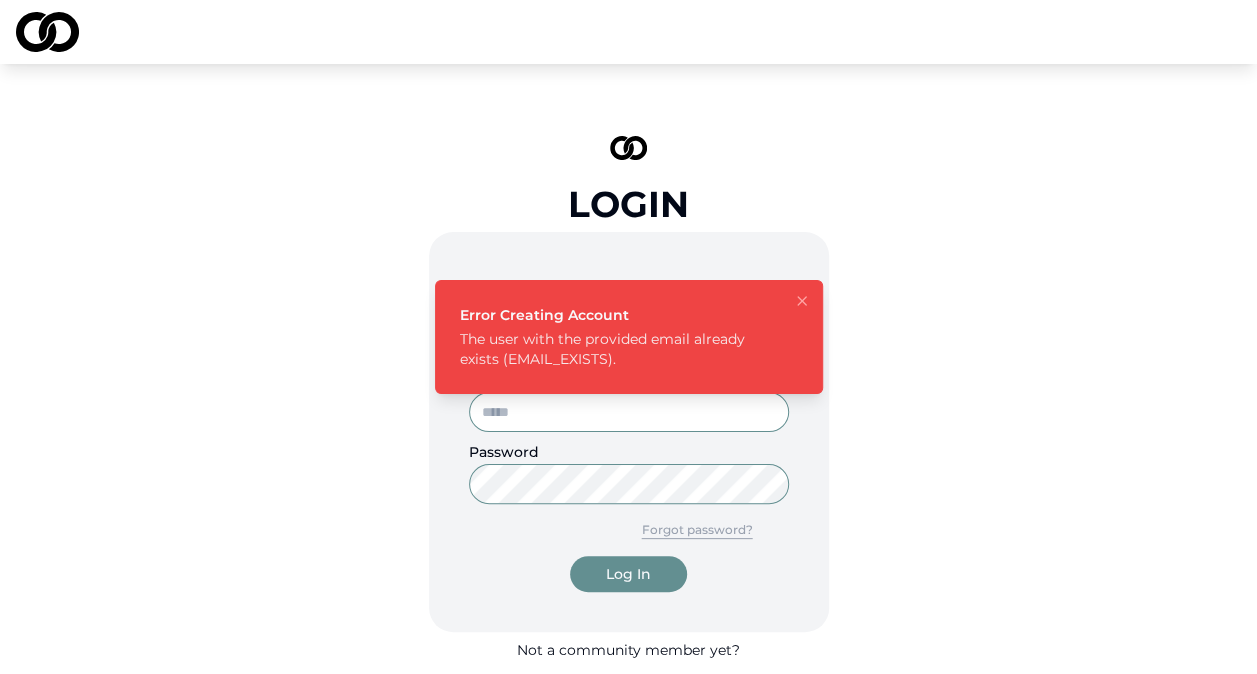 type on "**********" 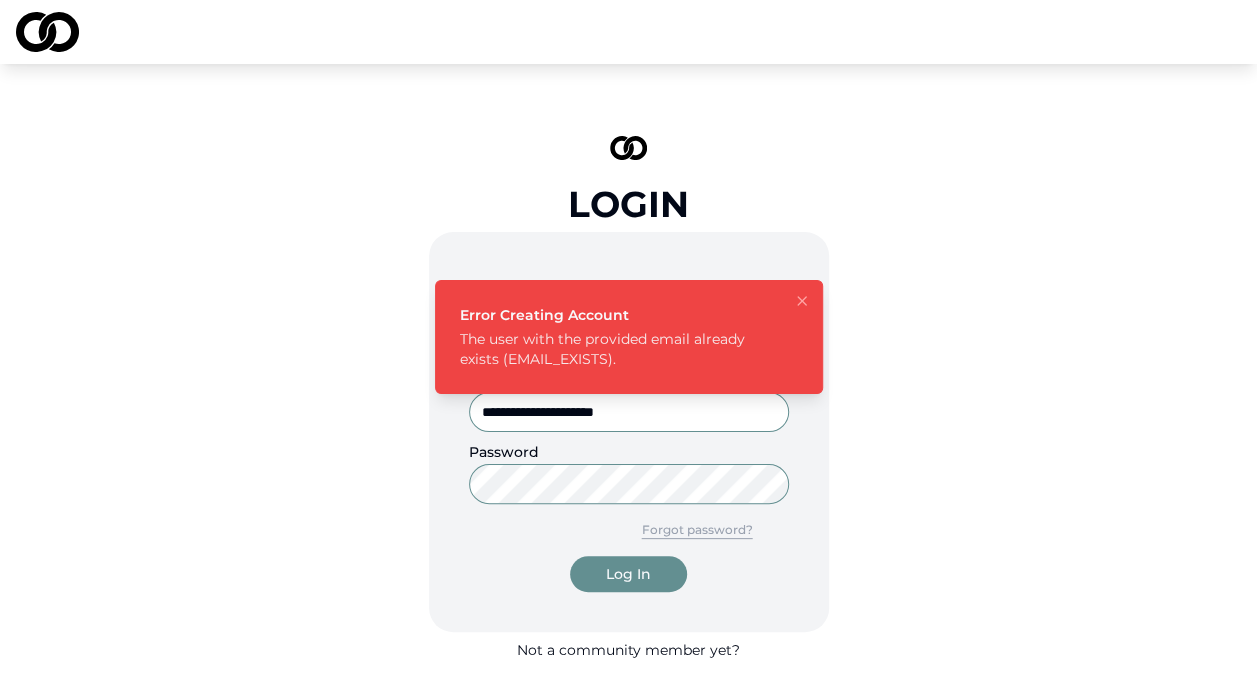 click 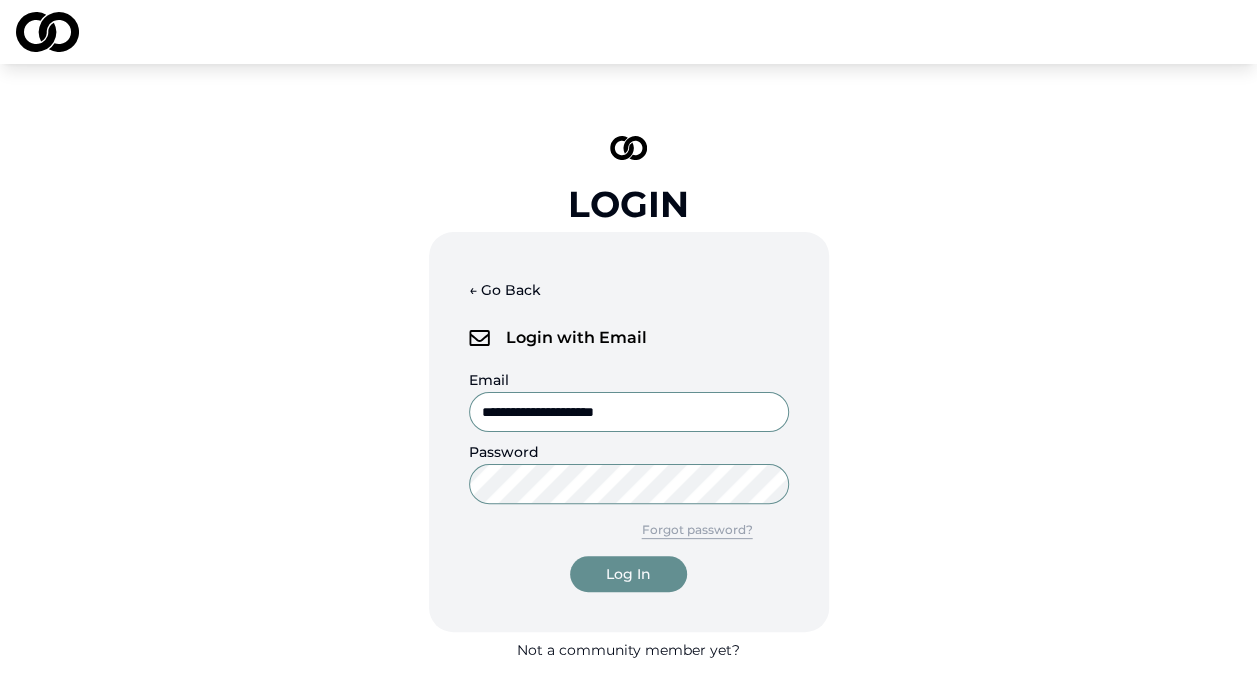 click on "**********" at bounding box center (629, 412) 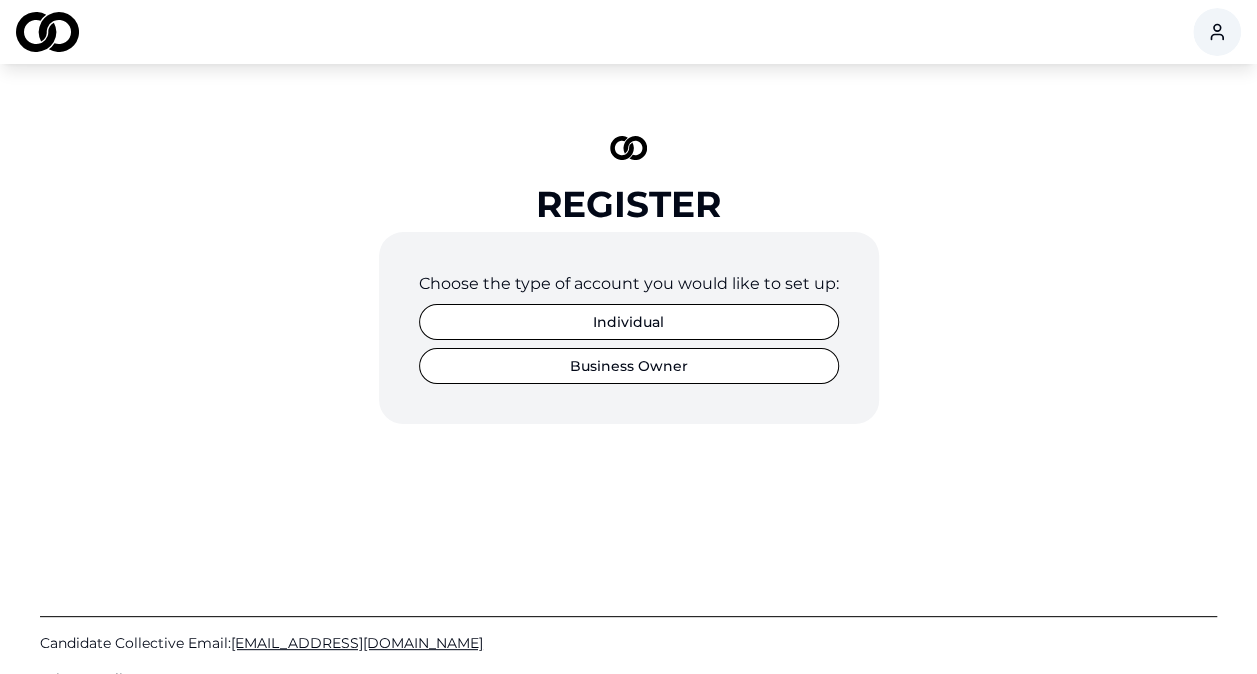 click on "Individual" at bounding box center (629, 322) 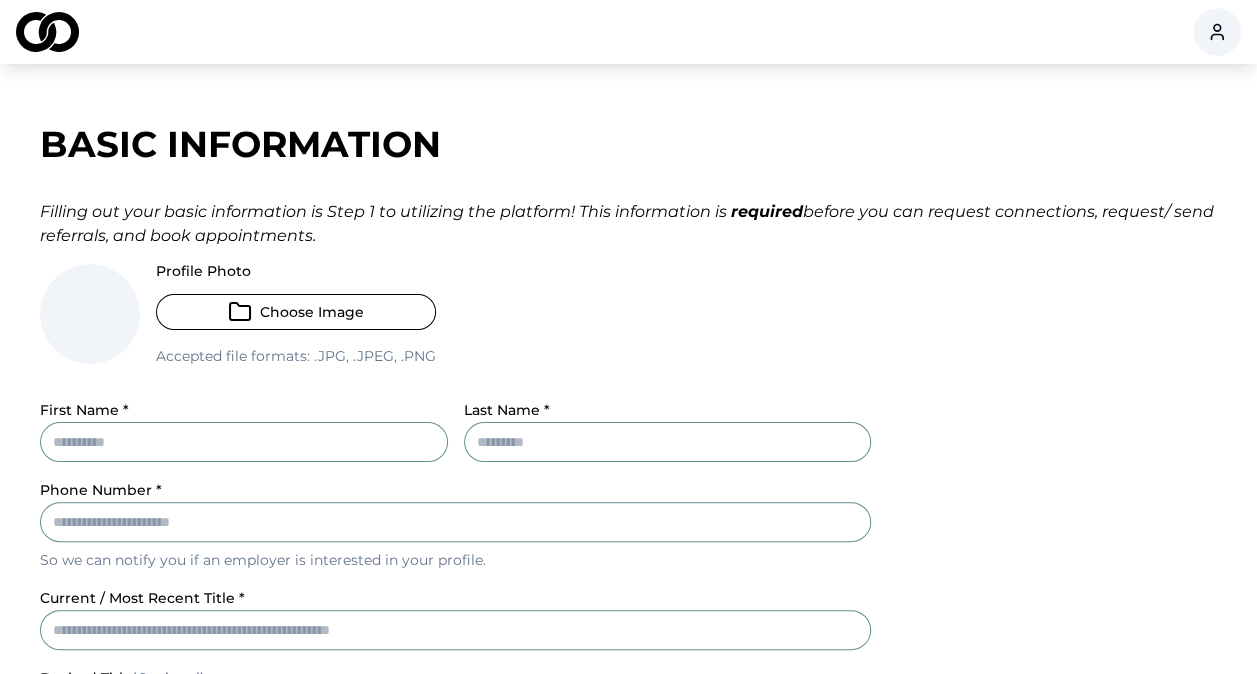 click on "First Name *" at bounding box center (244, 442) 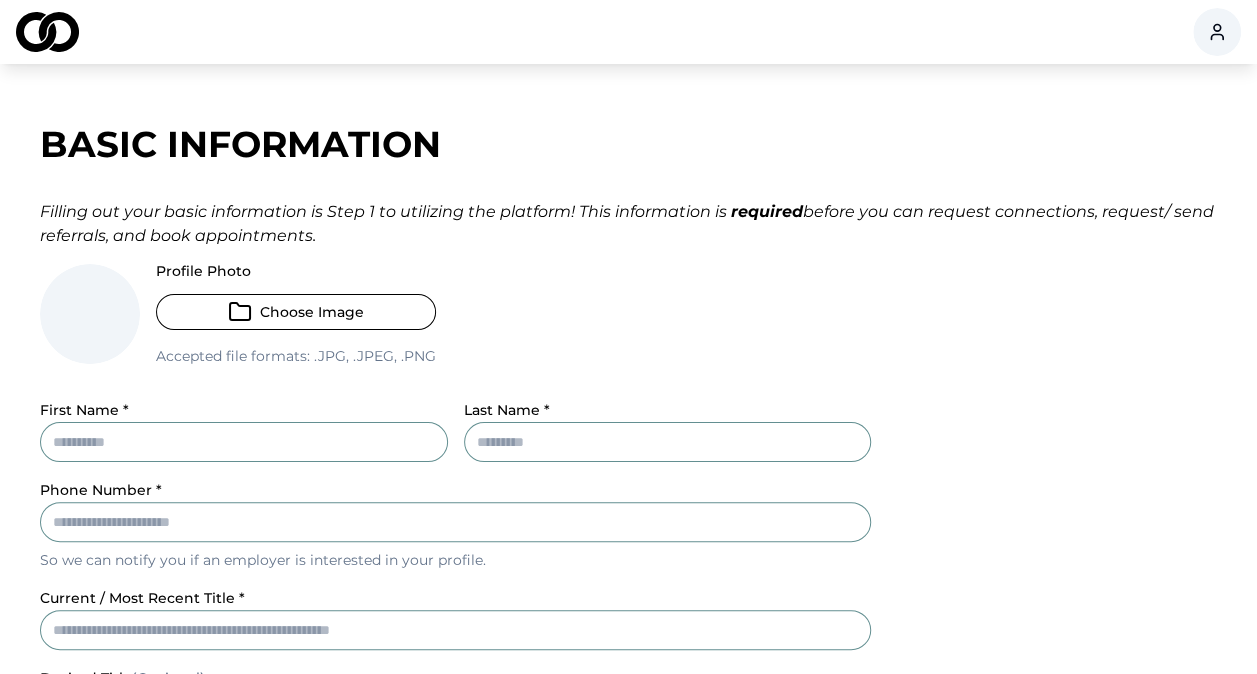 type on "*****" 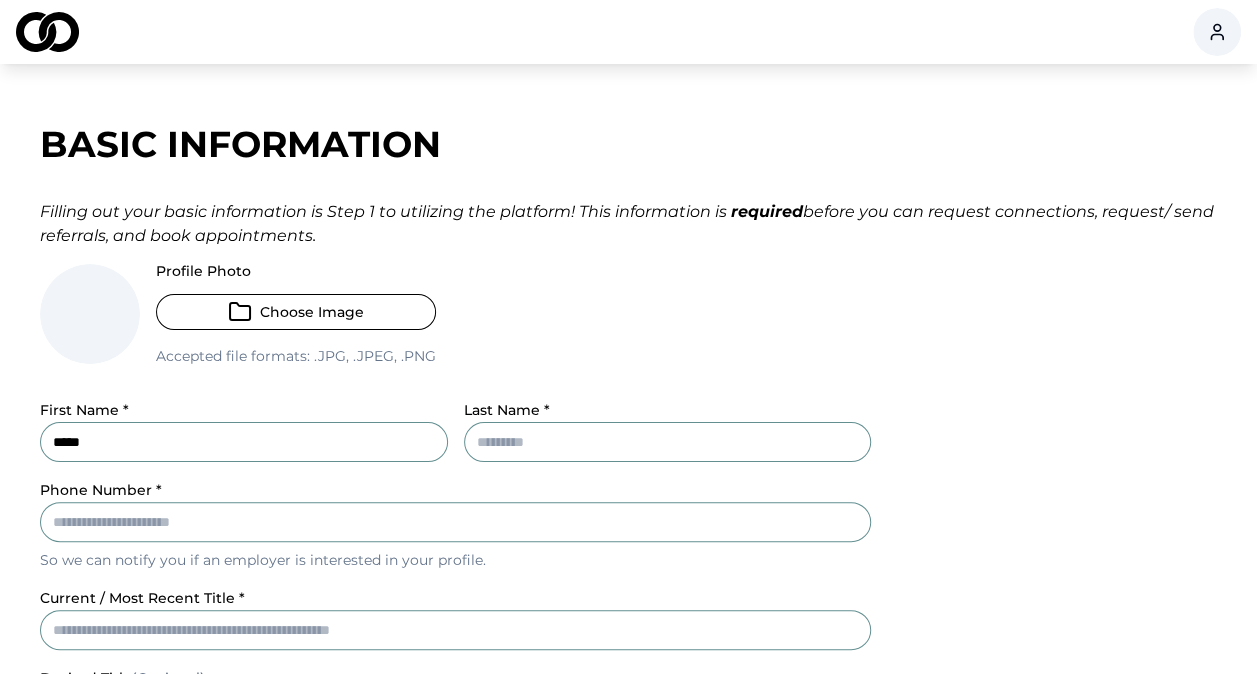 type on "****" 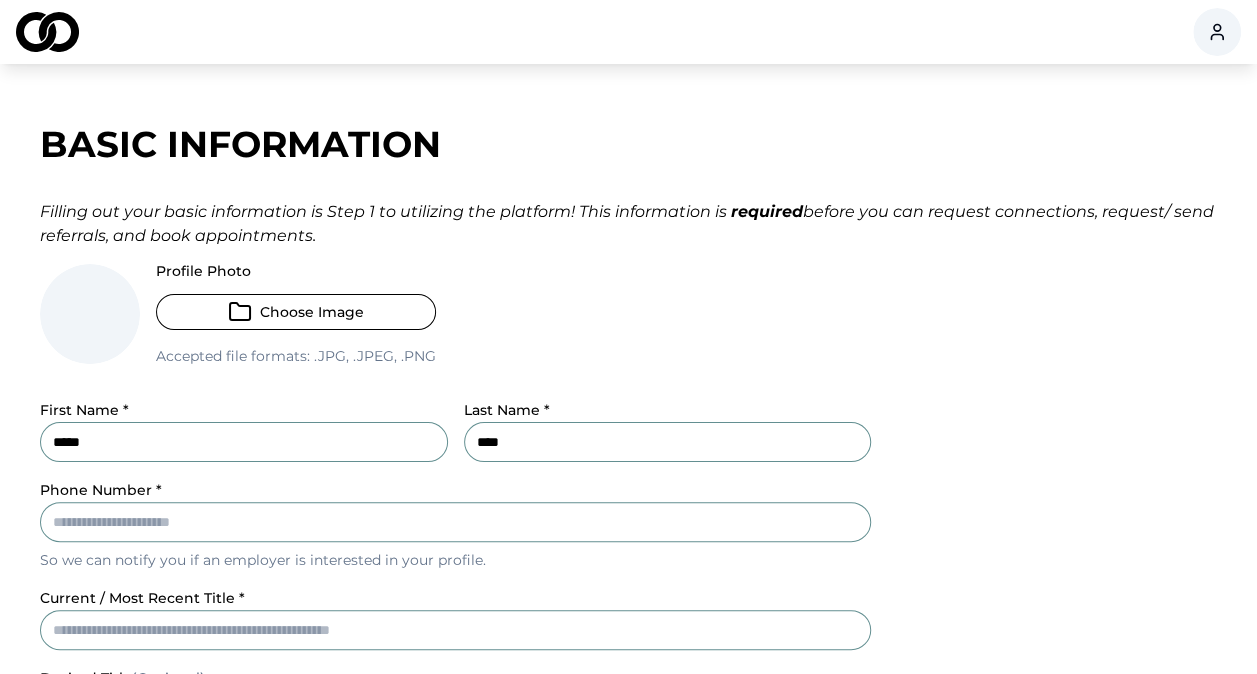 type on "**********" 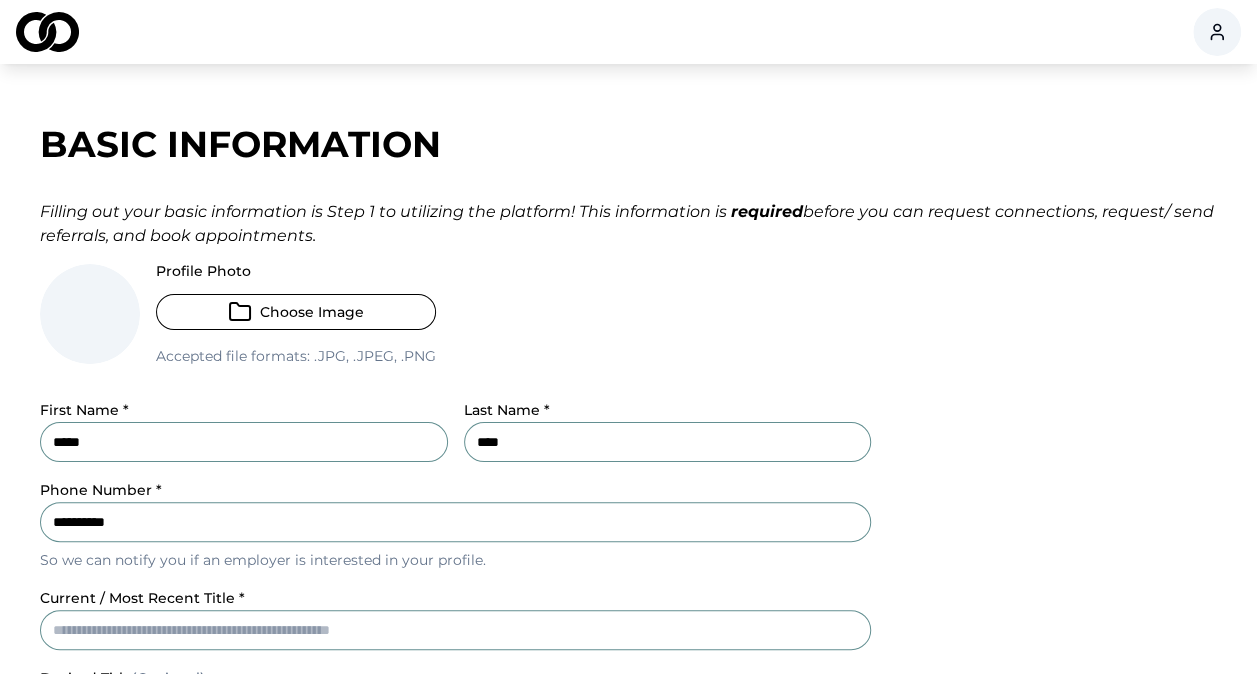 type on "*********" 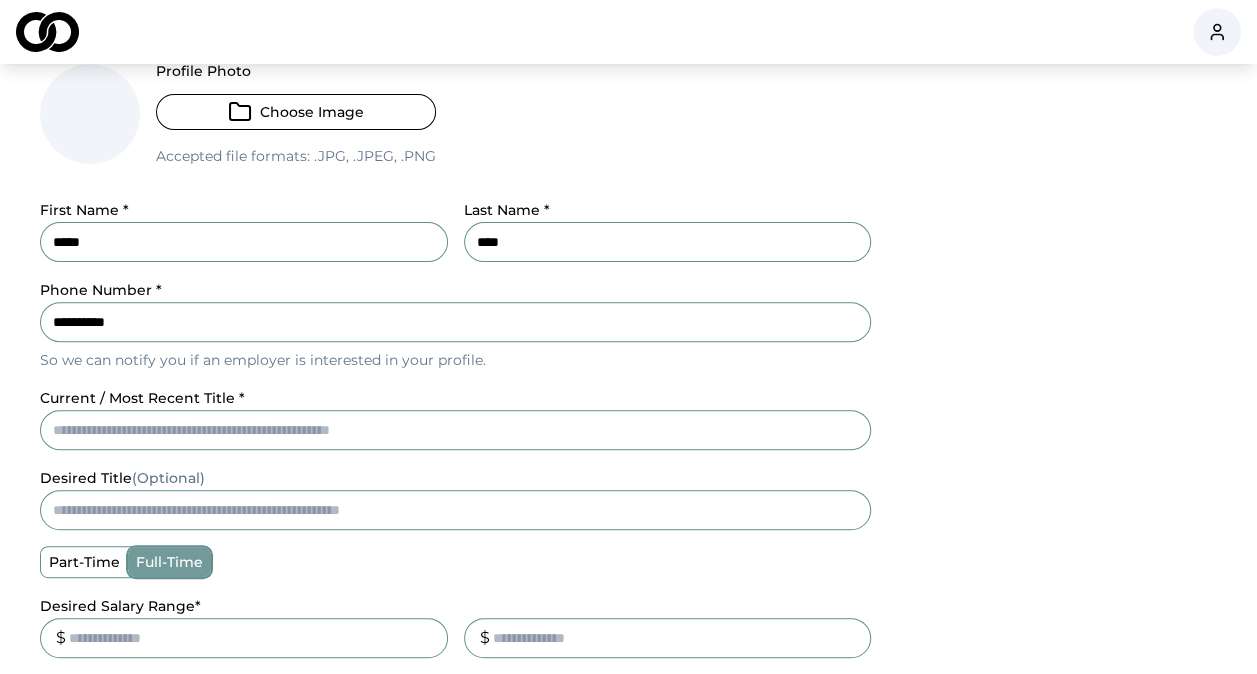 click on "current / most recent title *" at bounding box center [455, 430] 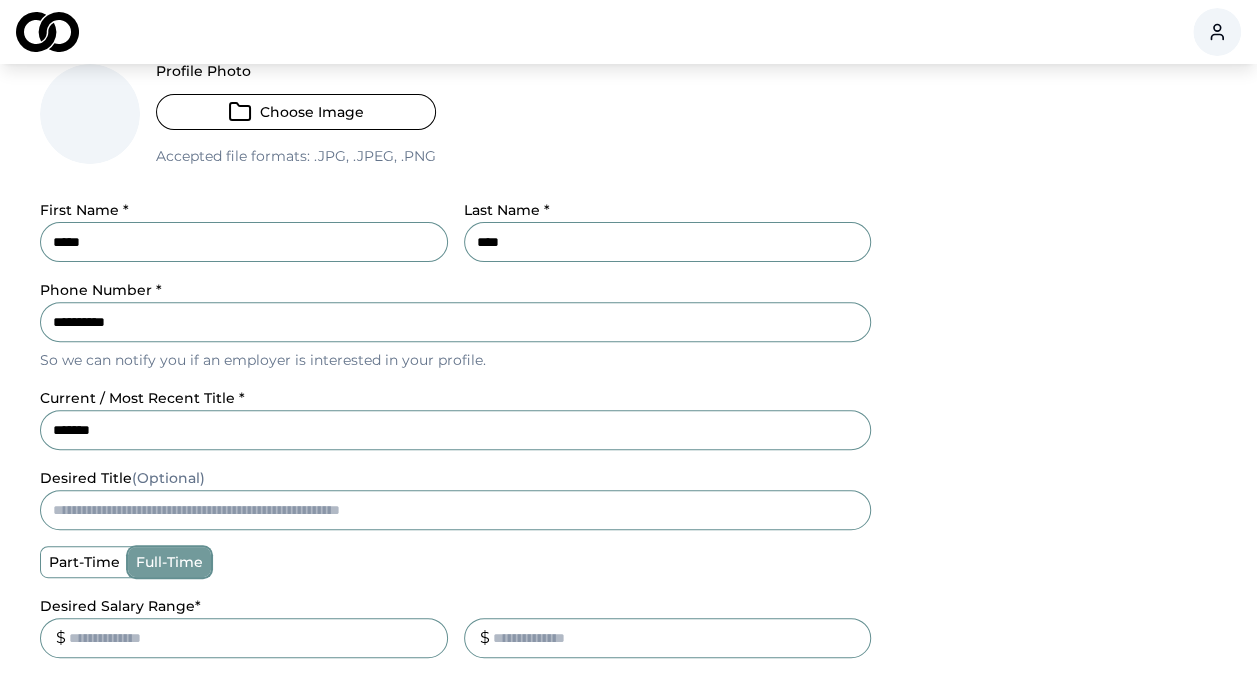 type on "*******" 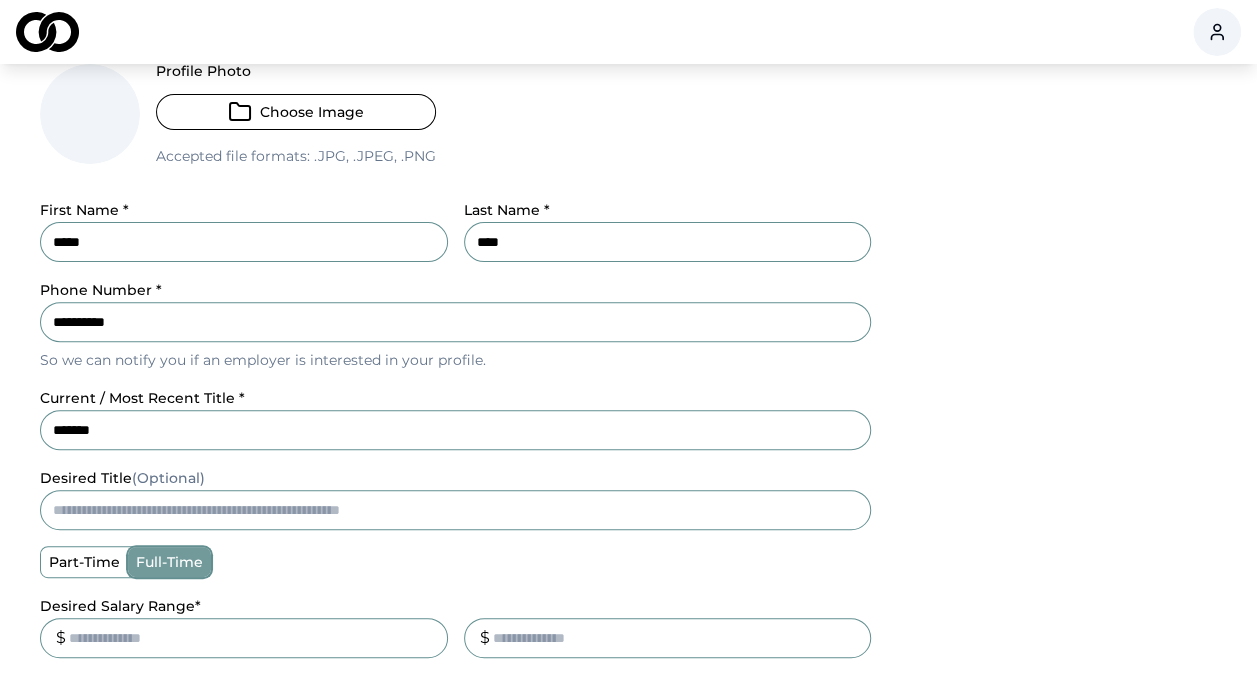 click on "desired title  (Optional)" at bounding box center [455, 510] 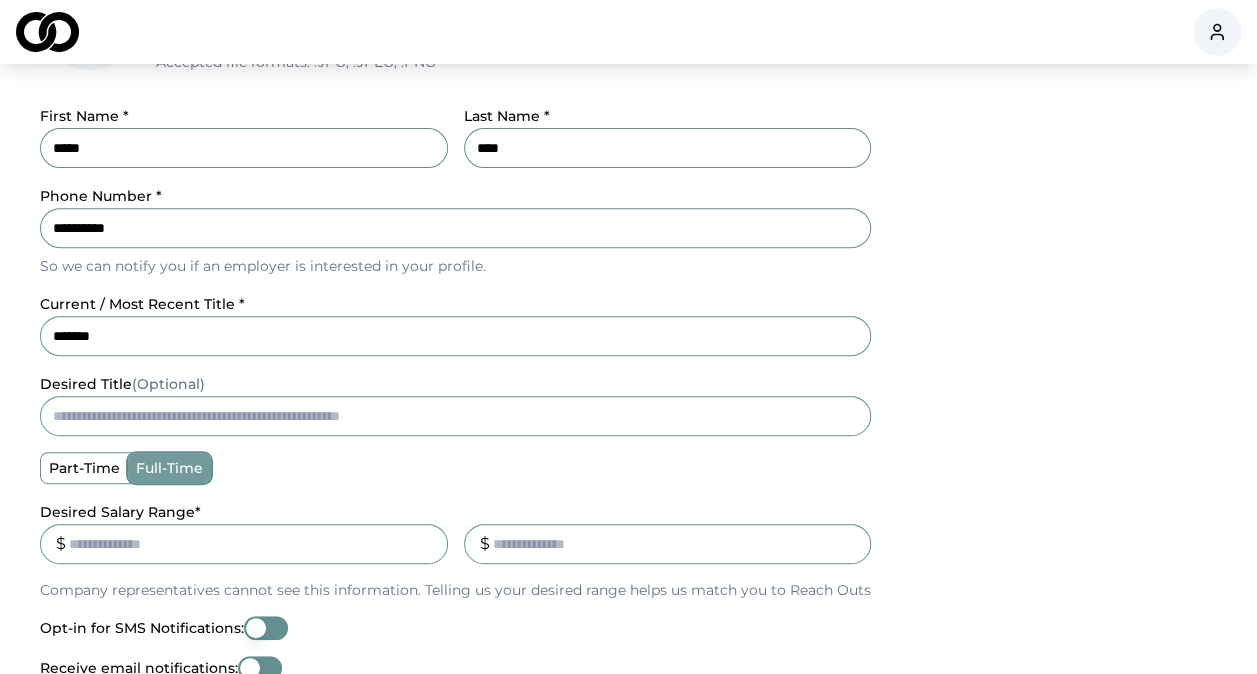 scroll, scrollTop: 400, scrollLeft: 0, axis: vertical 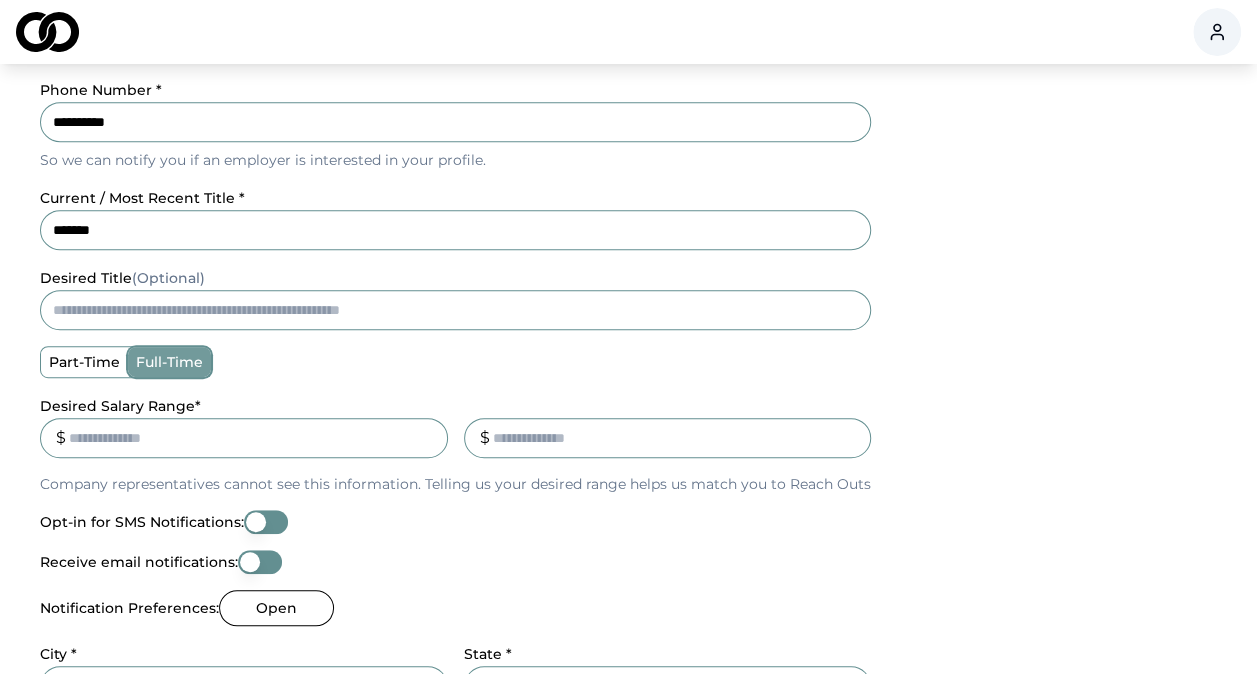 click on "part-time" at bounding box center (84, 362) 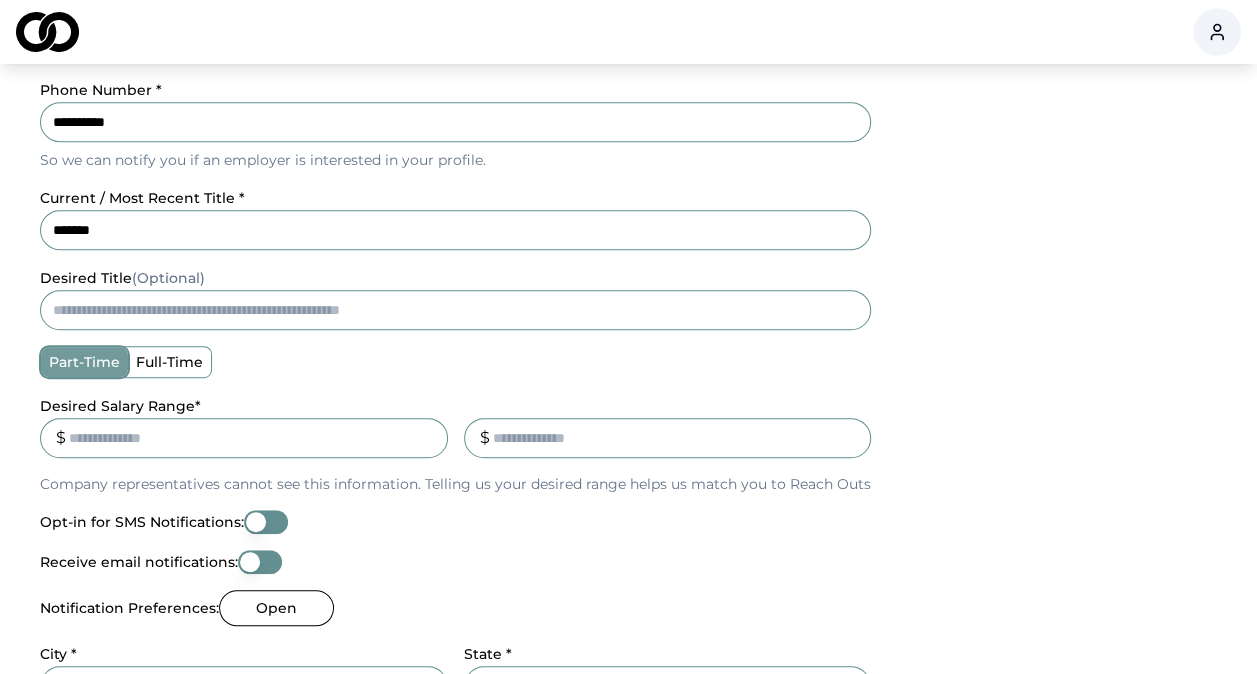click on "full-time" at bounding box center [169, 362] 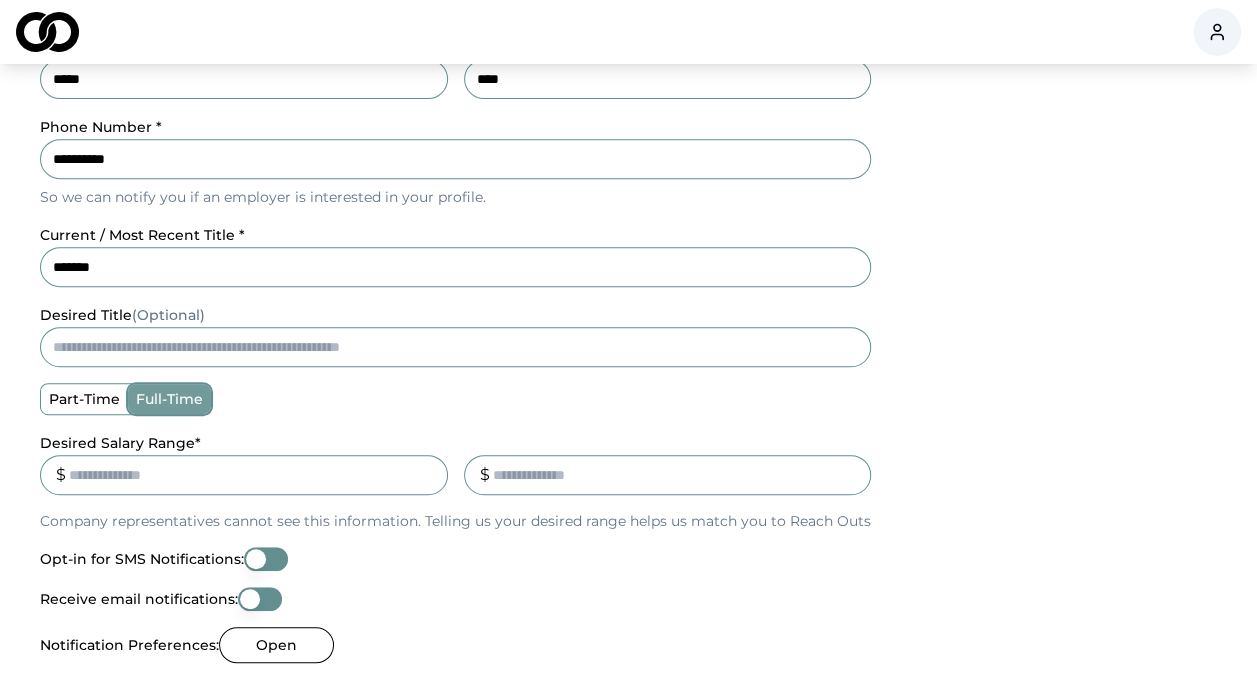 scroll, scrollTop: 400, scrollLeft: 0, axis: vertical 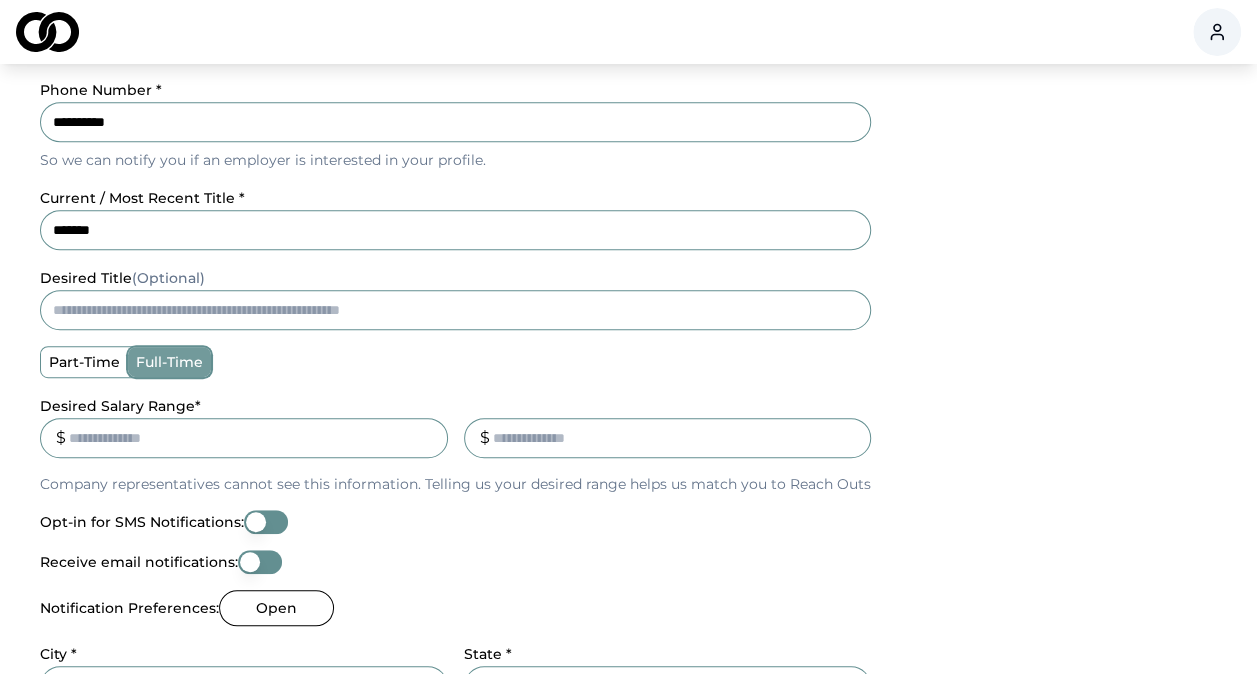 click on "**********" at bounding box center (455, 341) 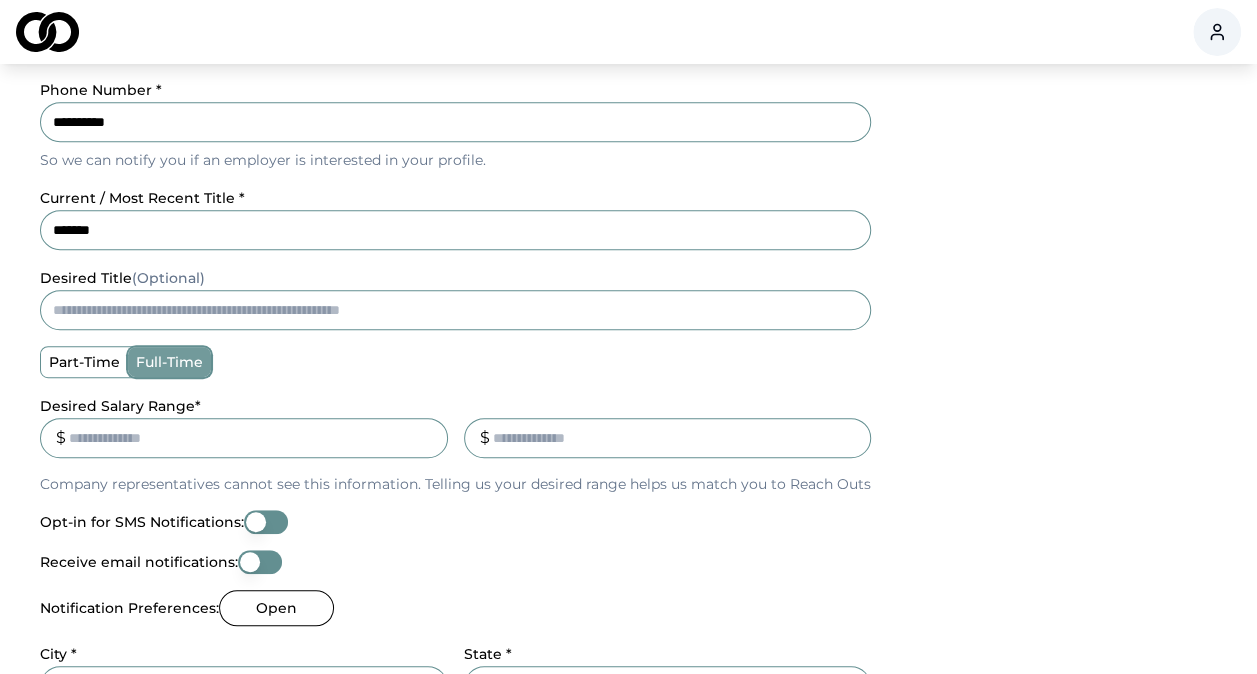 type on "******" 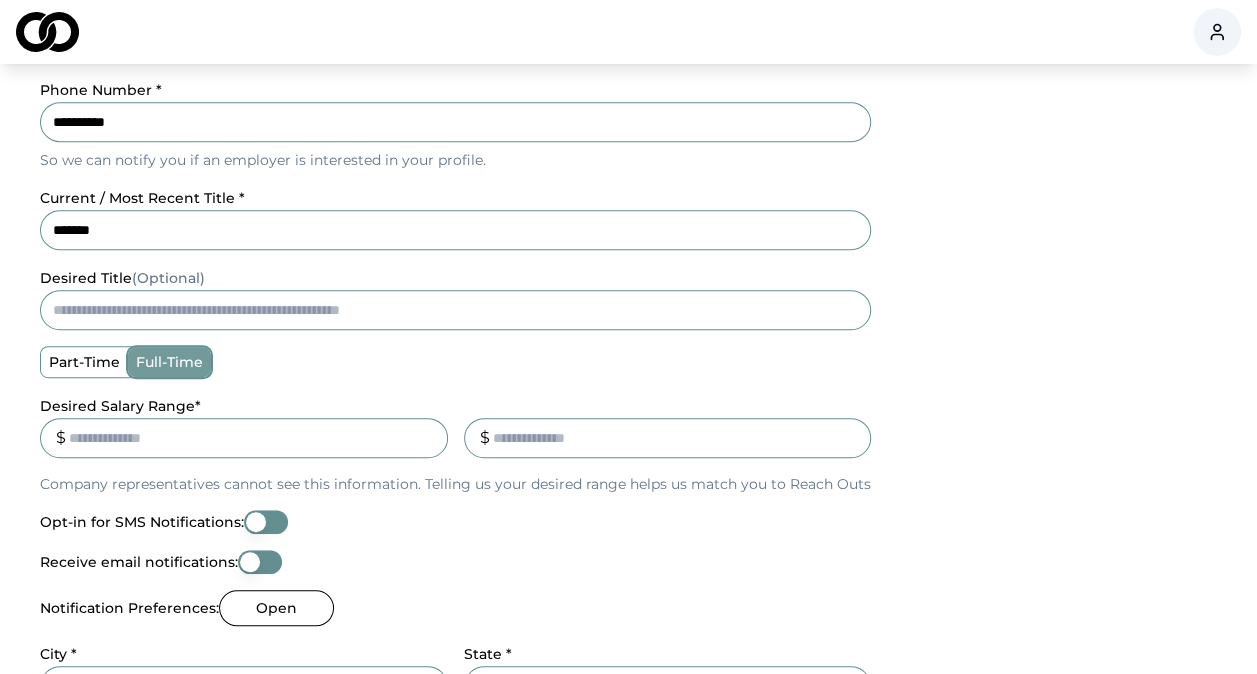 click on "_" at bounding box center (668, 438) 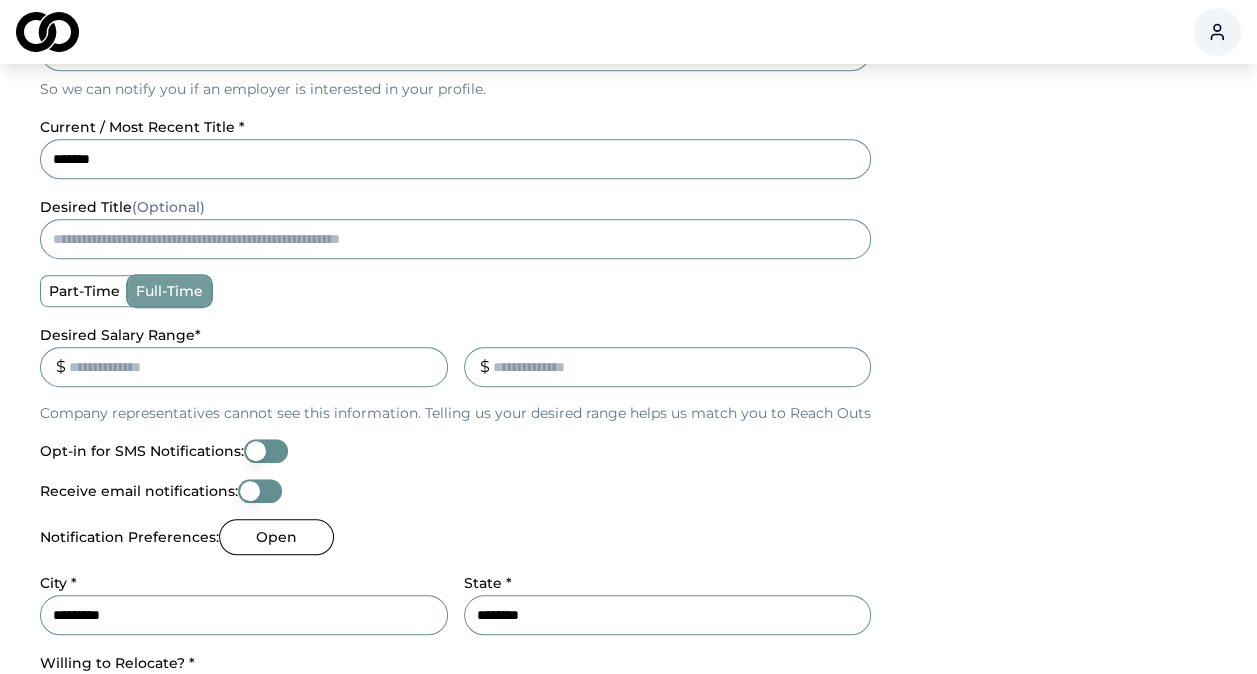 scroll, scrollTop: 500, scrollLeft: 0, axis: vertical 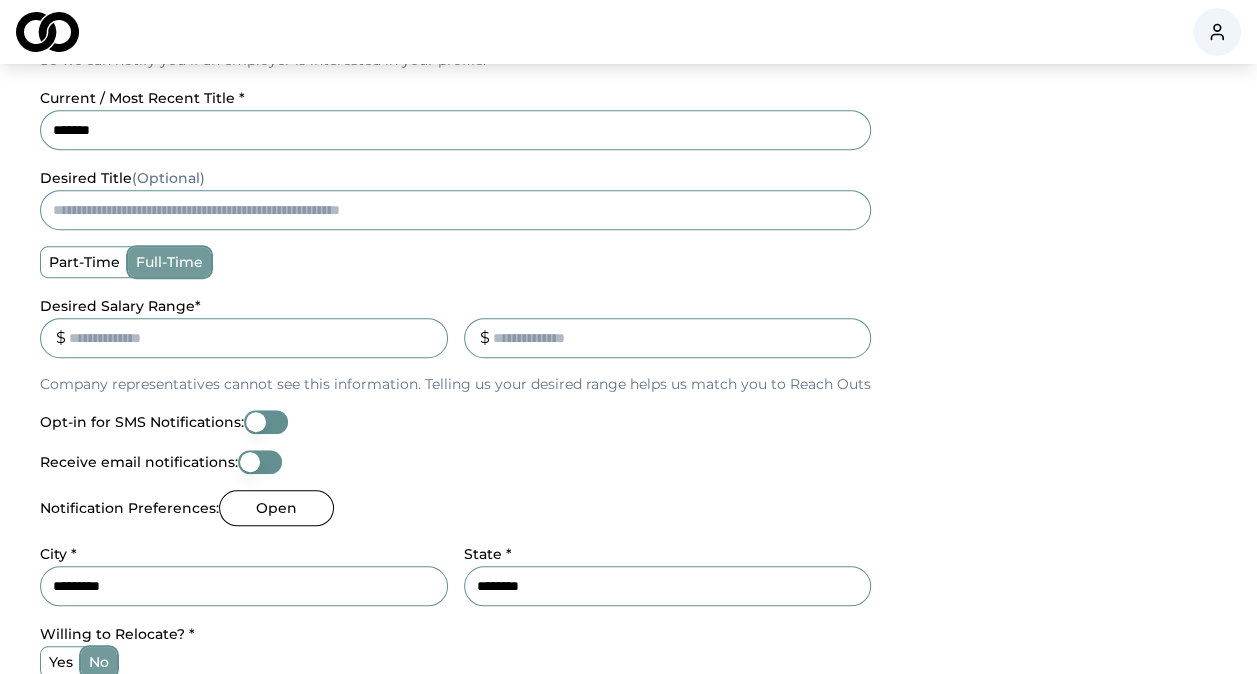 click on "Opt-in for SMS Notifications:" at bounding box center [266, 422] 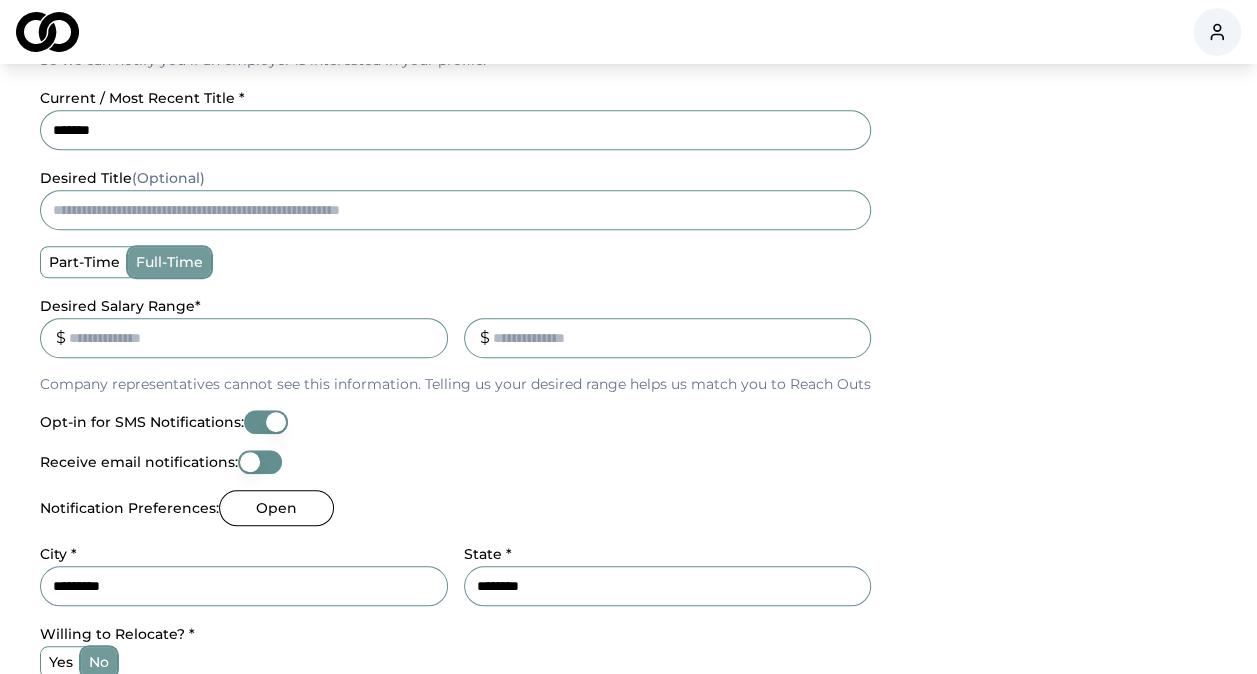click on "Receive email notifications:" at bounding box center (260, 462) 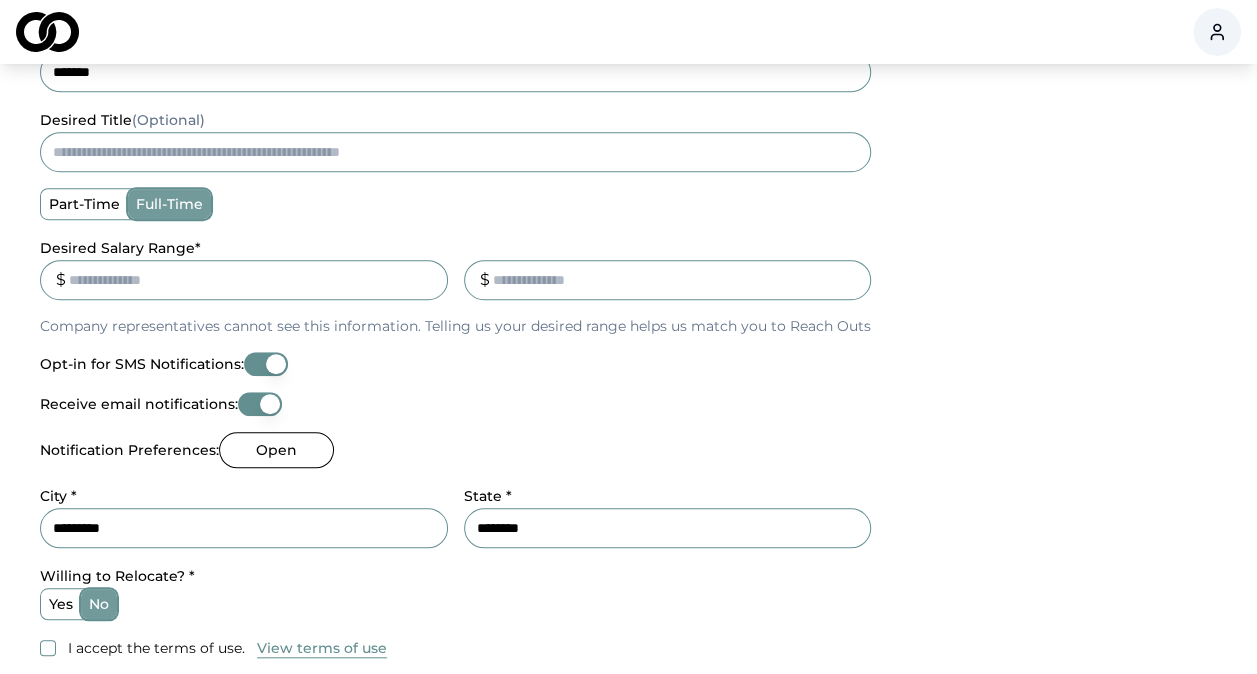 scroll, scrollTop: 600, scrollLeft: 0, axis: vertical 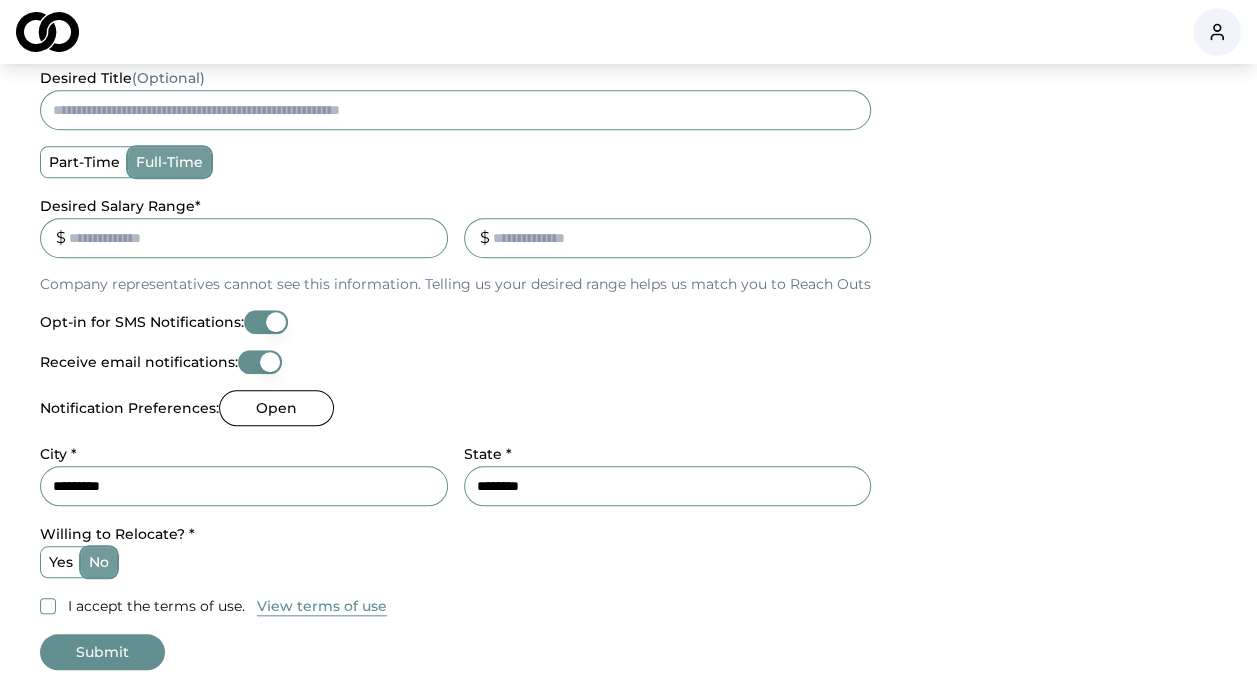 drag, startPoint x: 200, startPoint y: 492, endPoint x: 0, endPoint y: 487, distance: 200.06248 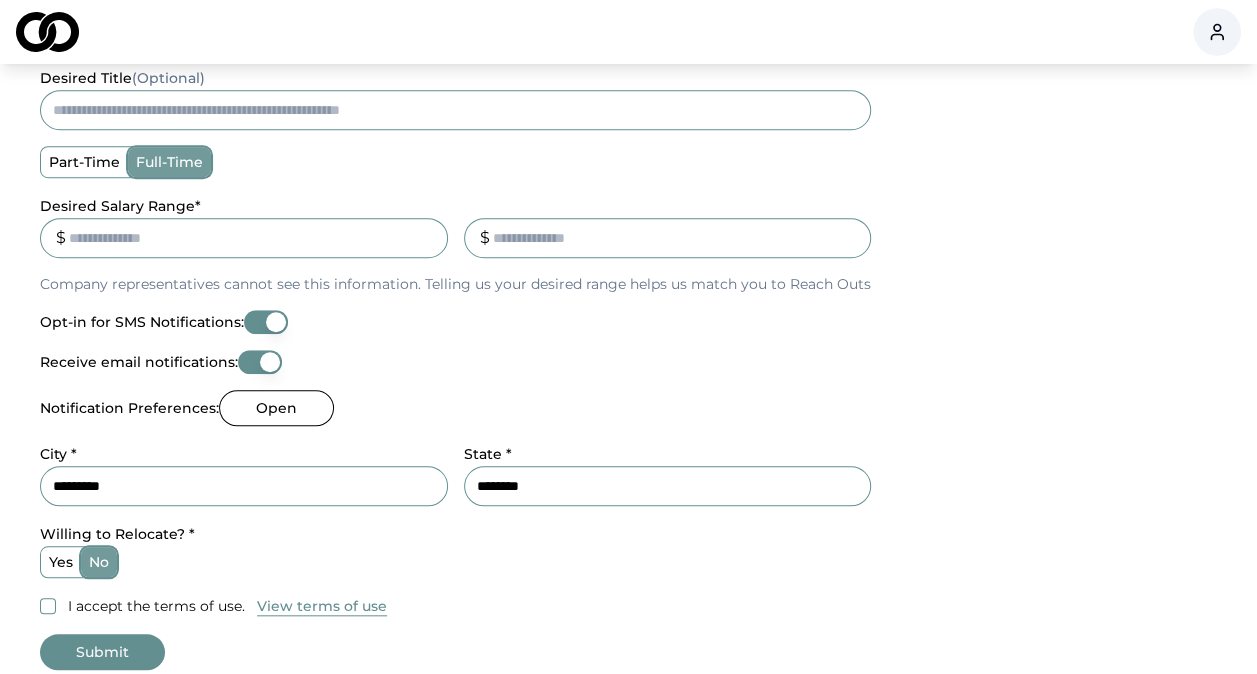 click on "**********" at bounding box center [628, -263] 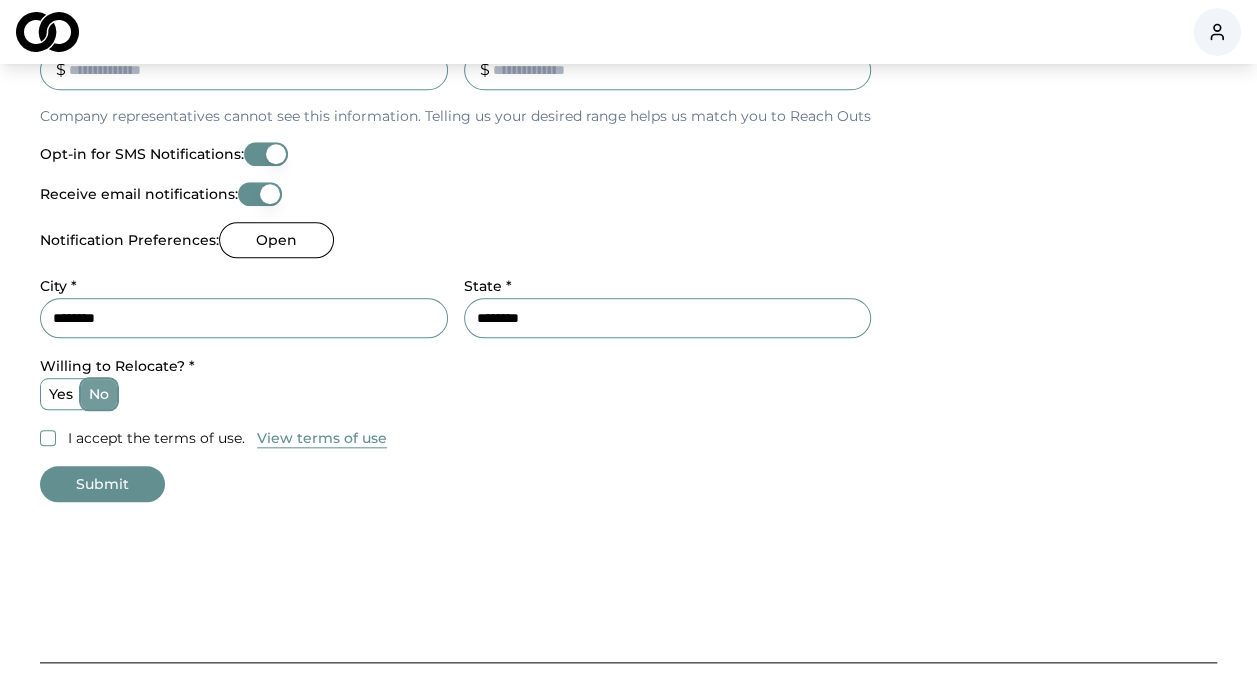 scroll, scrollTop: 800, scrollLeft: 0, axis: vertical 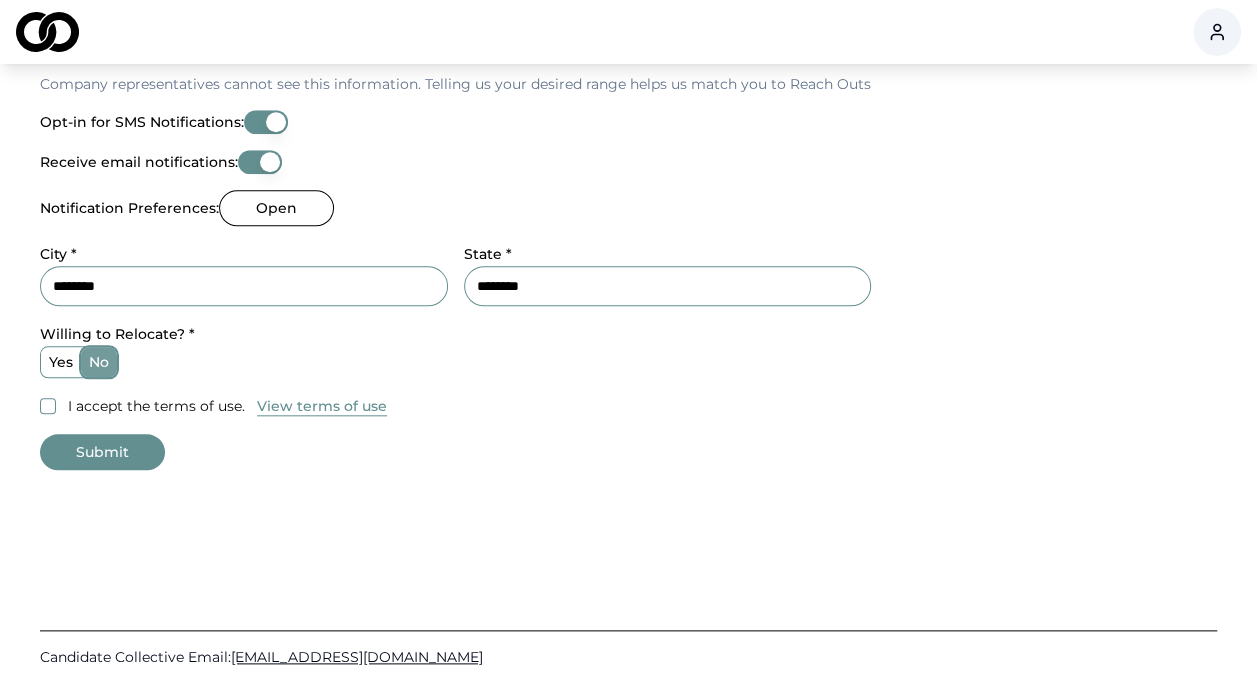 type on "********" 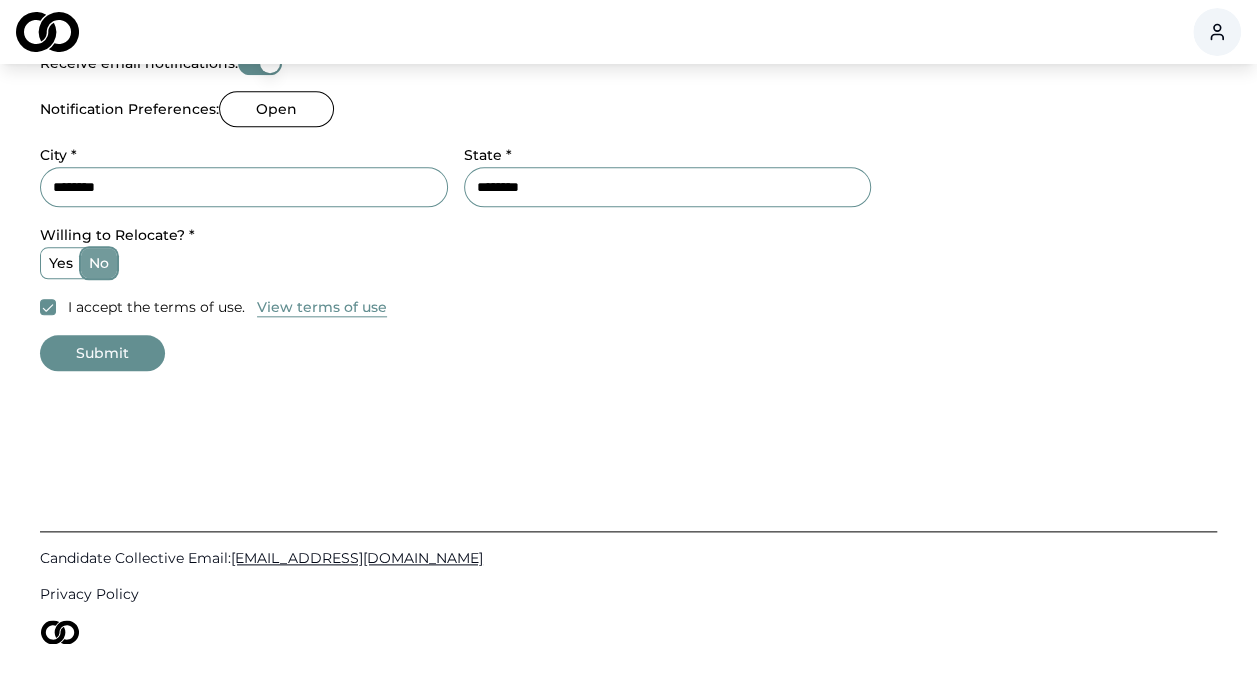 scroll, scrollTop: 900, scrollLeft: 0, axis: vertical 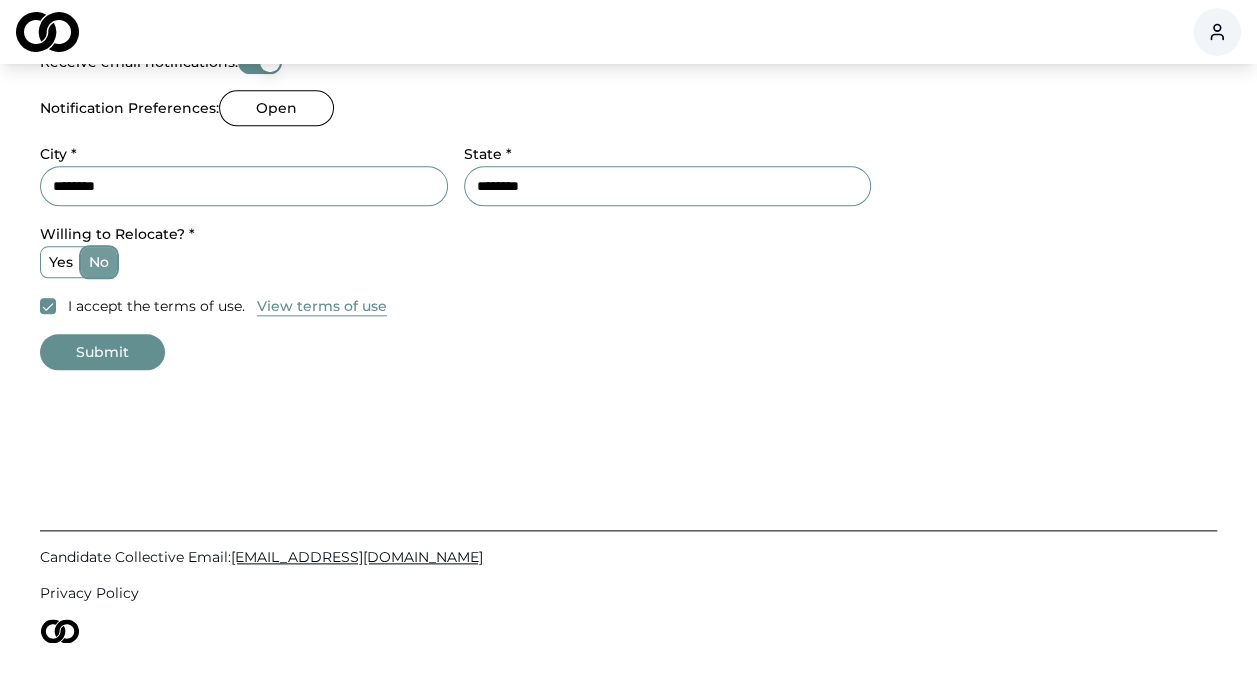 click on "**********" at bounding box center (628, -563) 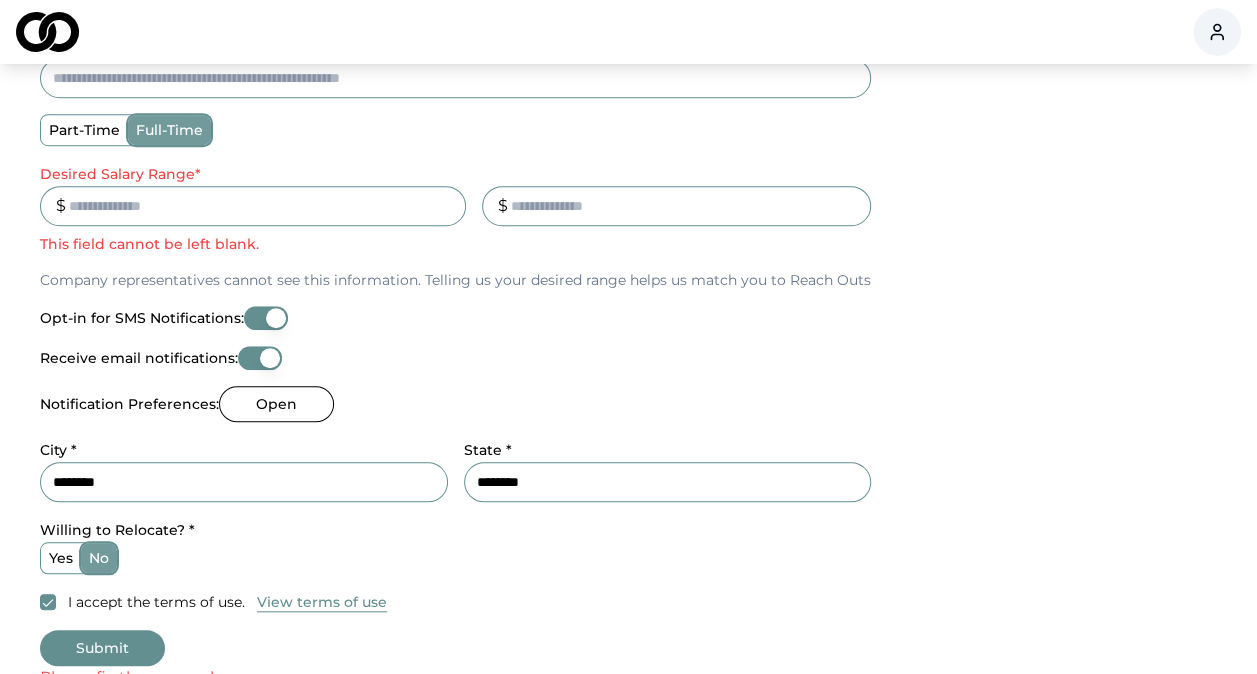 scroll, scrollTop: 628, scrollLeft: 0, axis: vertical 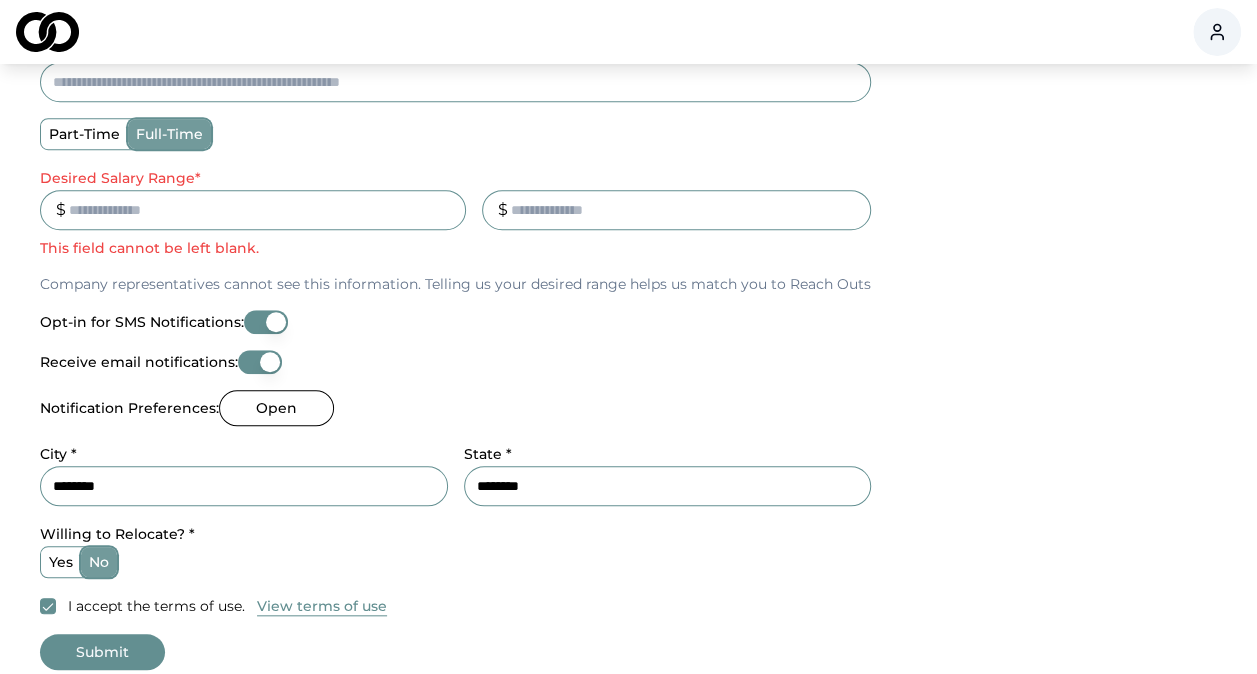 click on "_" at bounding box center (676, 210) 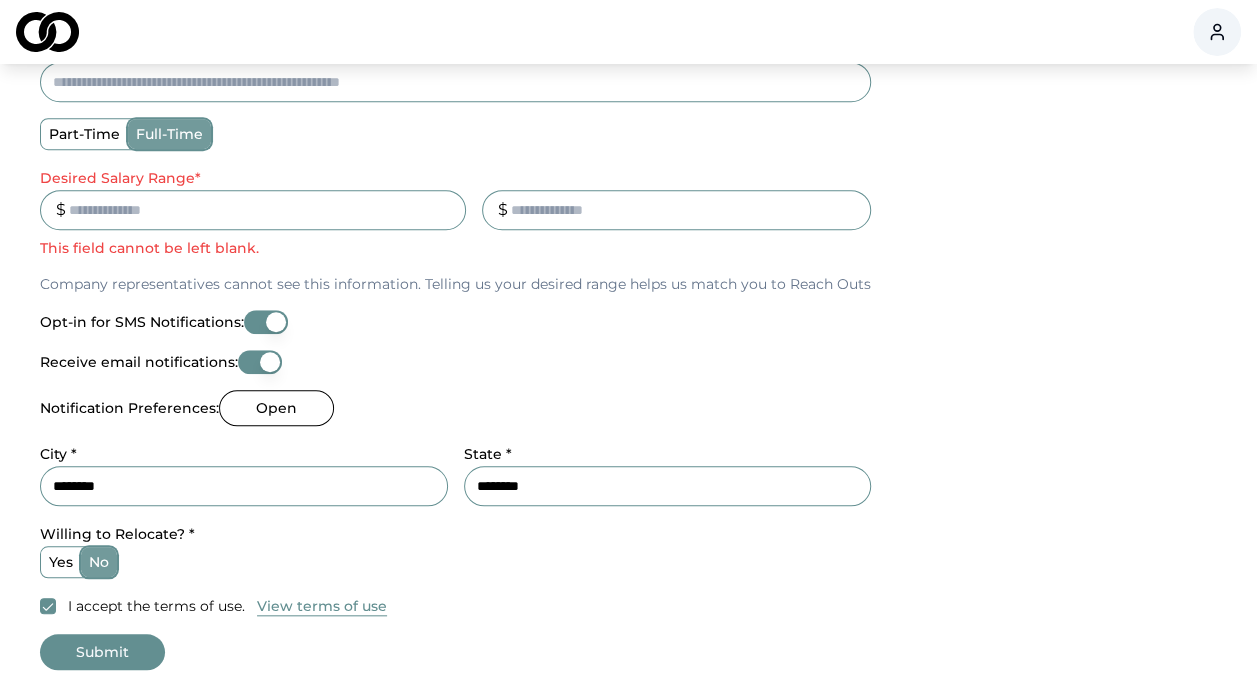 click on "Company representatives cannot see this information. Telling us your desired range helps us match you to Reach Outs" at bounding box center [455, 284] 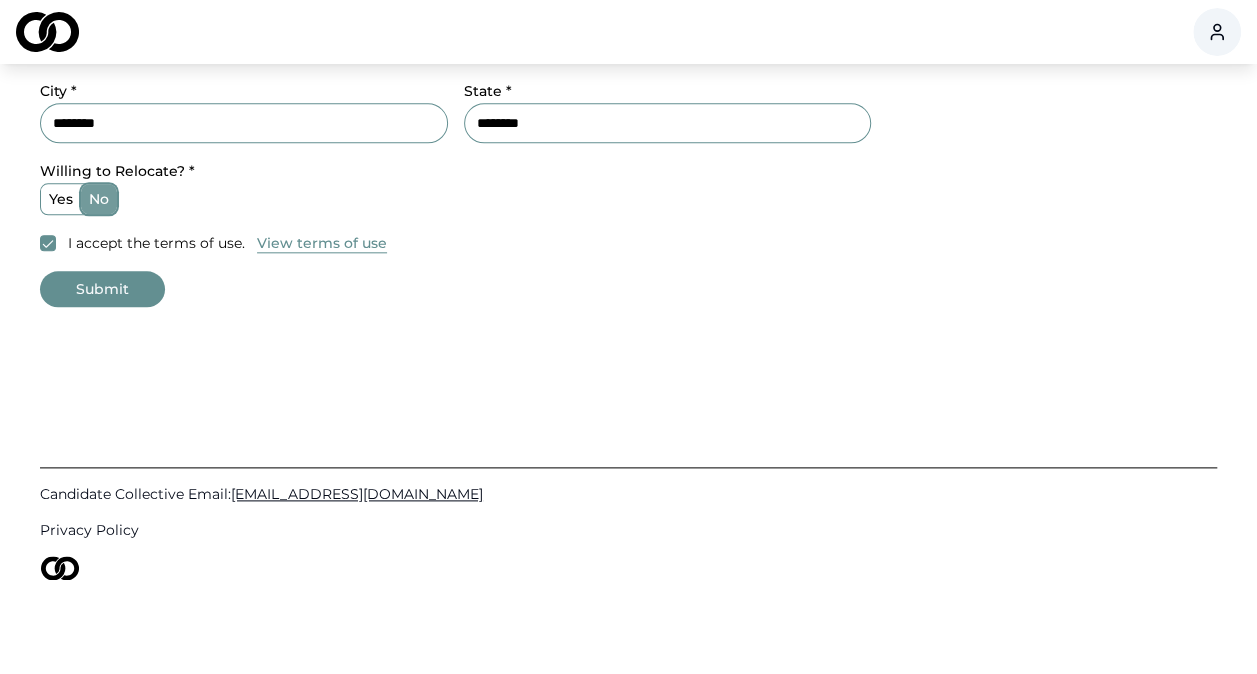 drag, startPoint x: 132, startPoint y: 290, endPoint x: 146, endPoint y: 286, distance: 14.56022 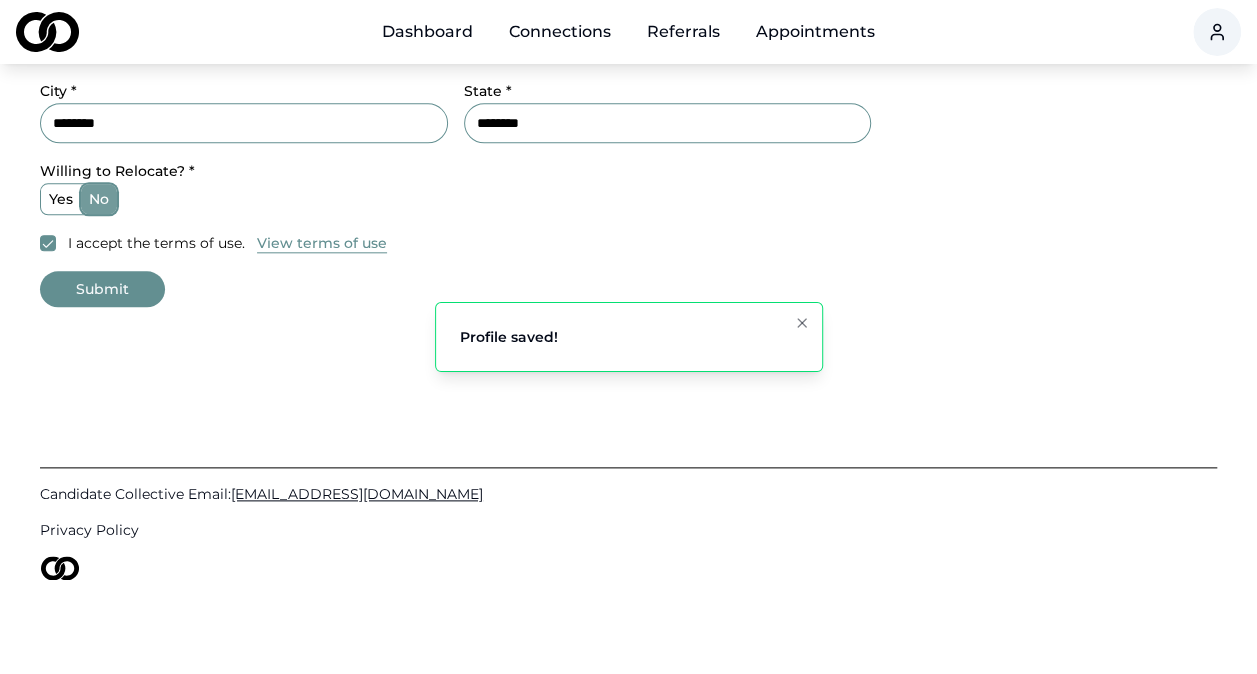 scroll, scrollTop: 0, scrollLeft: 0, axis: both 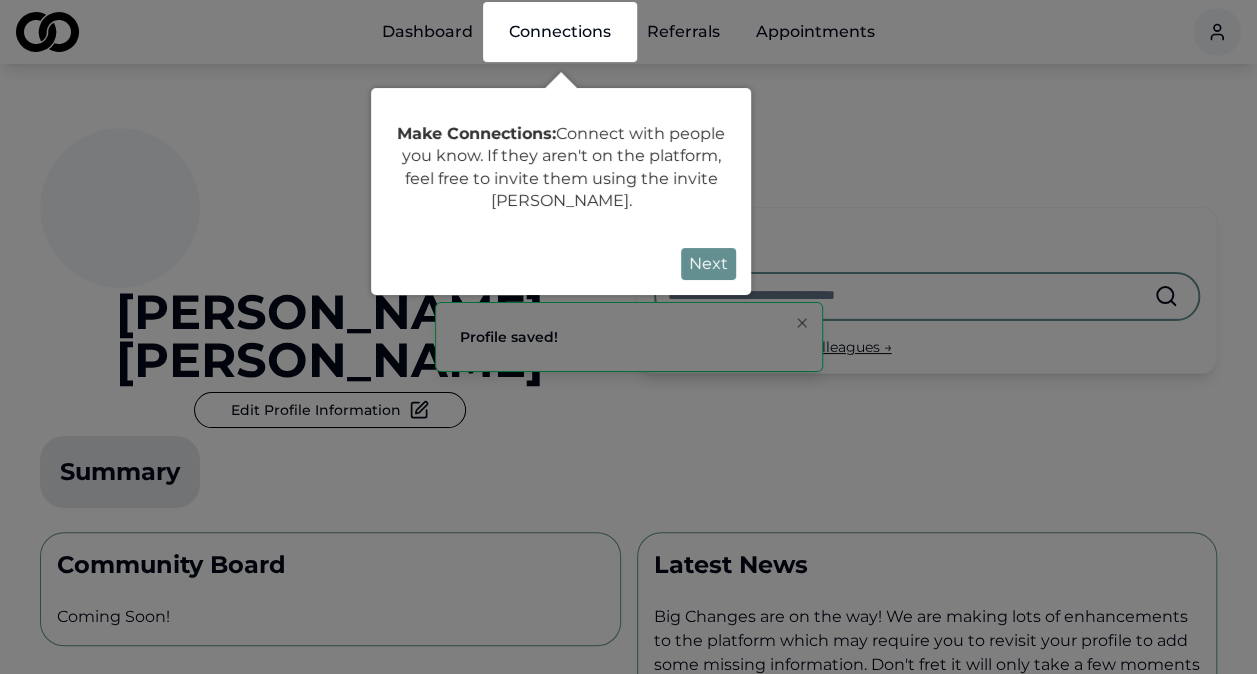 click on "Next" at bounding box center (708, 264) 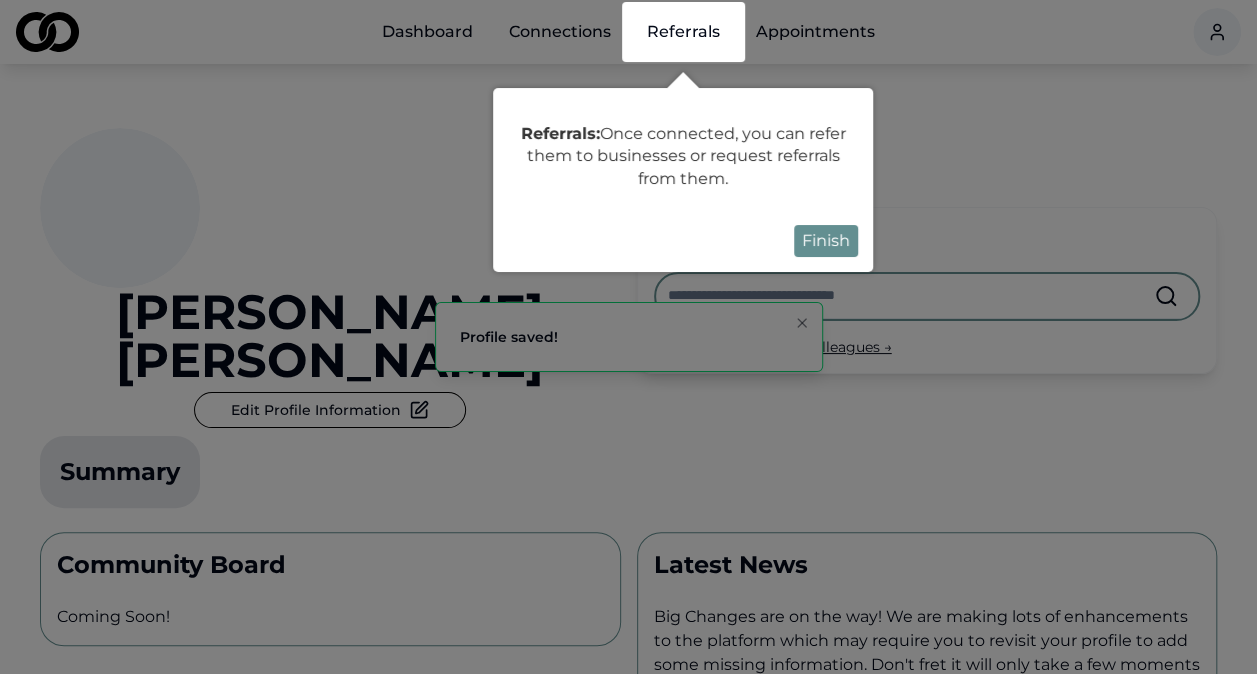 click on "Finish" at bounding box center (826, 241) 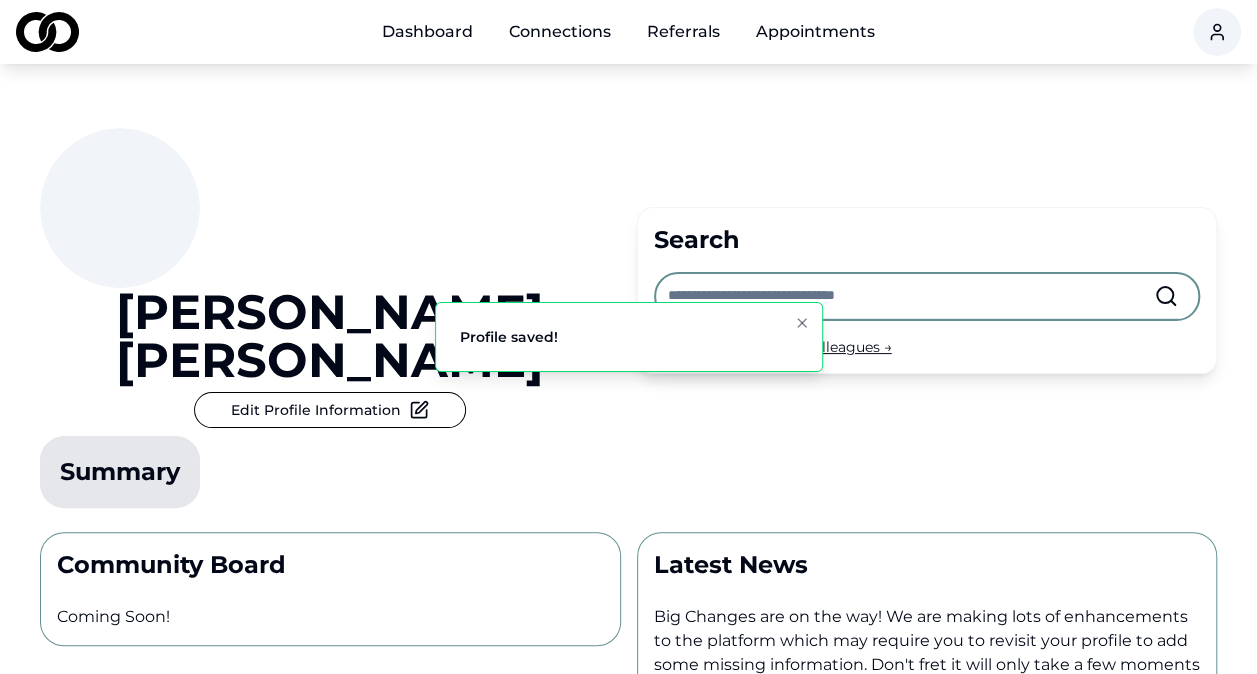 click on "Connections" at bounding box center [560, 32] 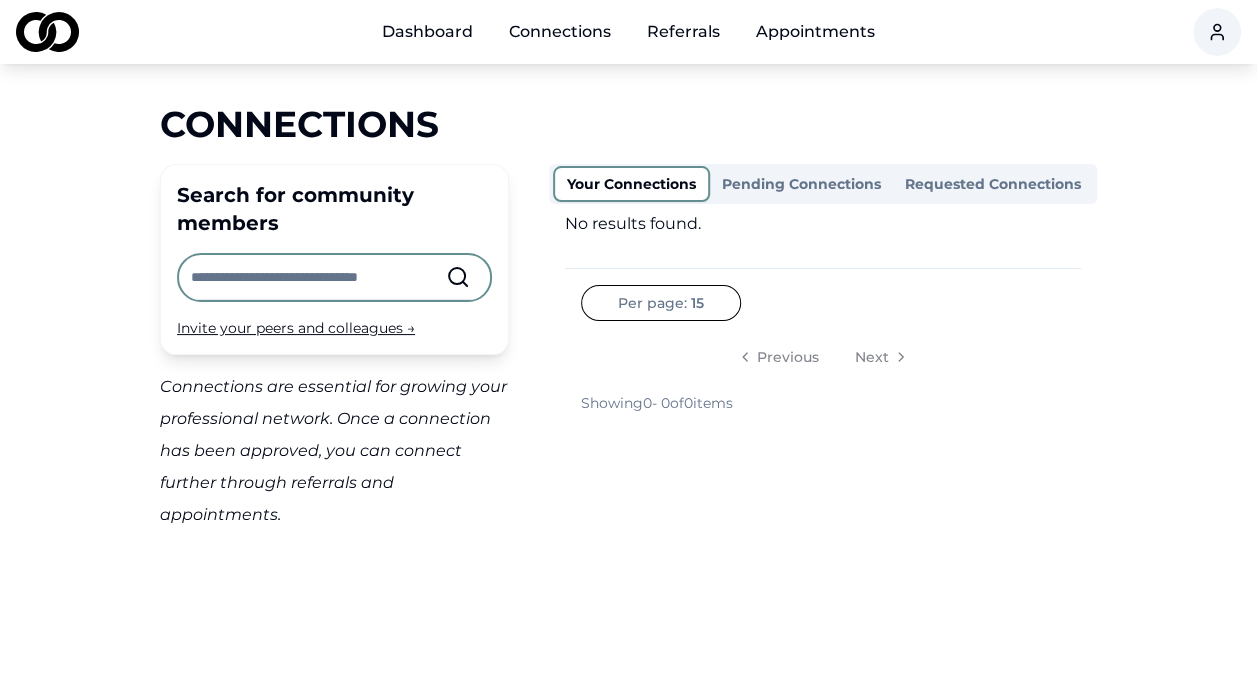 click at bounding box center (318, 277) 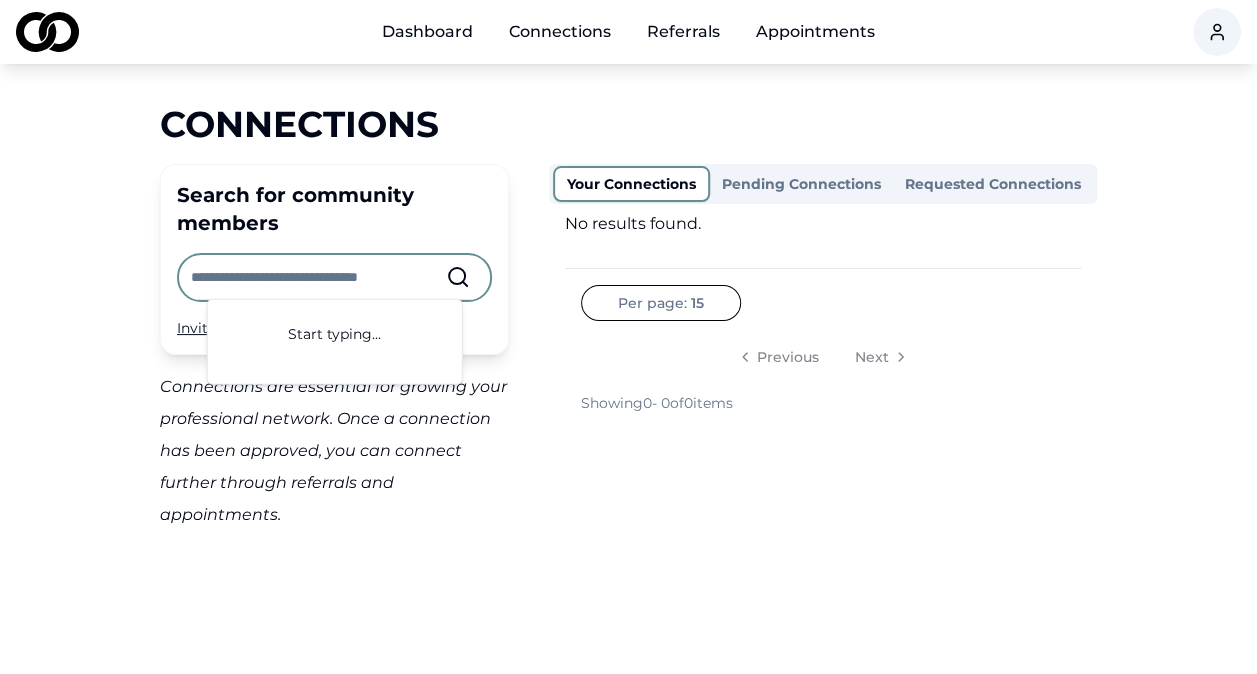 click on "Connections are essential for growing your professional network. Once a connection has been approved, you can connect further through referrals and appointments." at bounding box center (334, 451) 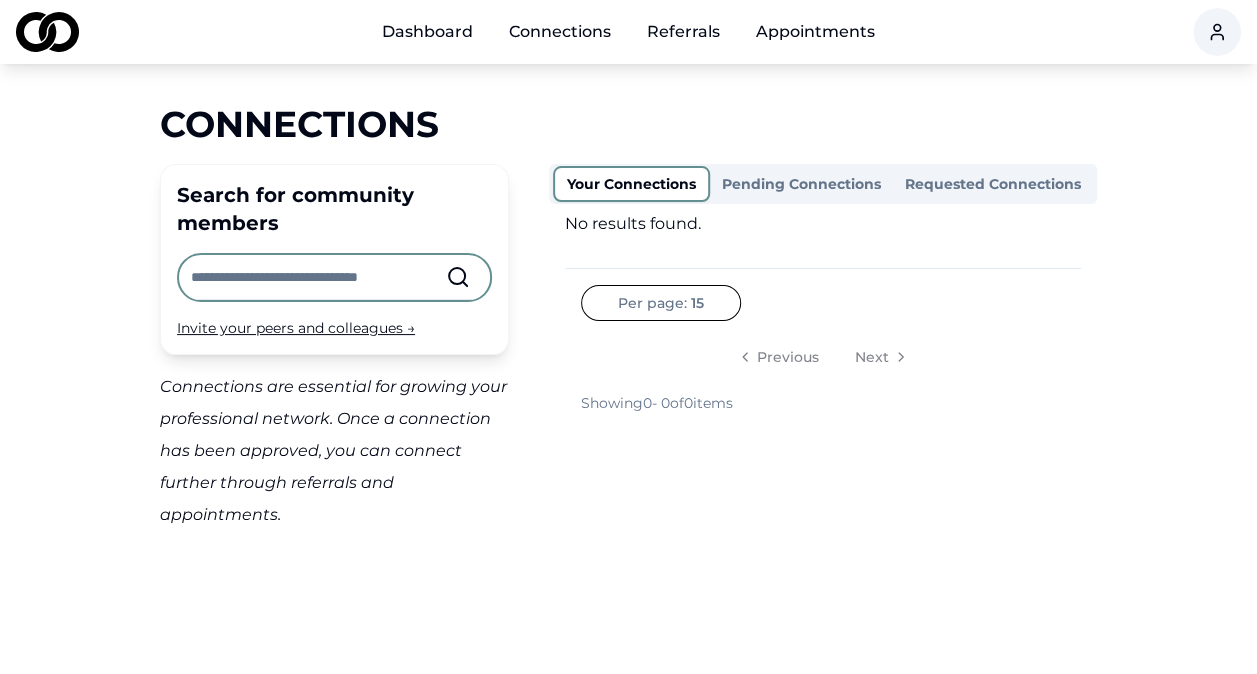 click on "Dashboard" at bounding box center (427, 32) 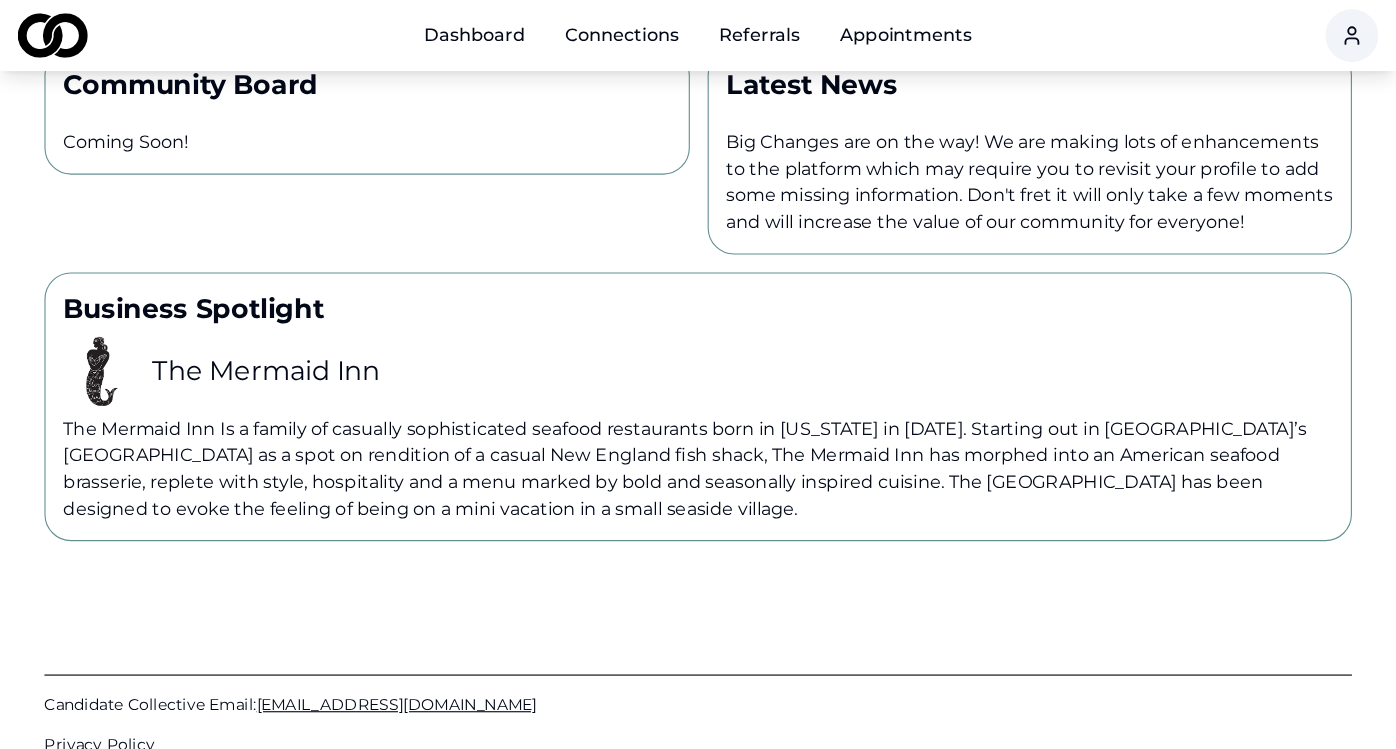 scroll, scrollTop: 0, scrollLeft: 0, axis: both 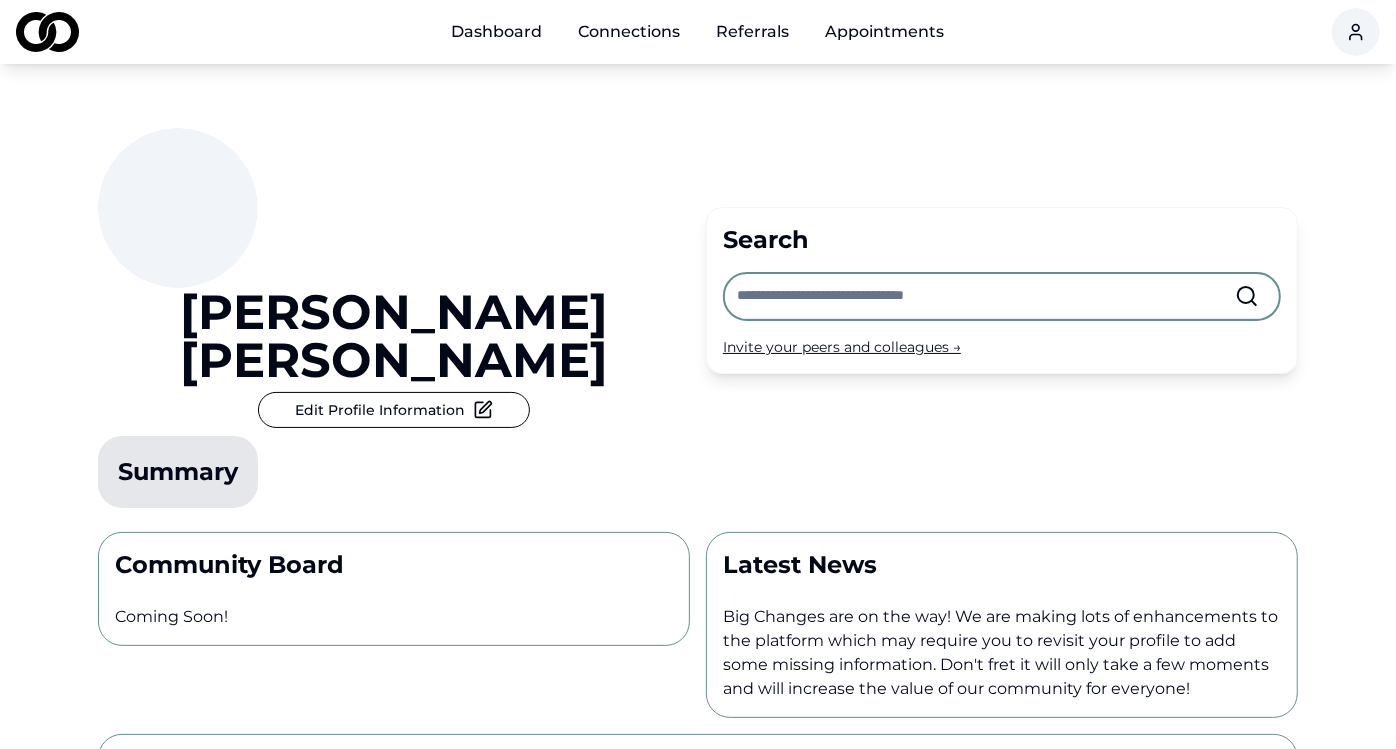 drag, startPoint x: 1223, startPoint y: 0, endPoint x: 730, endPoint y: 352, distance: 605.7665 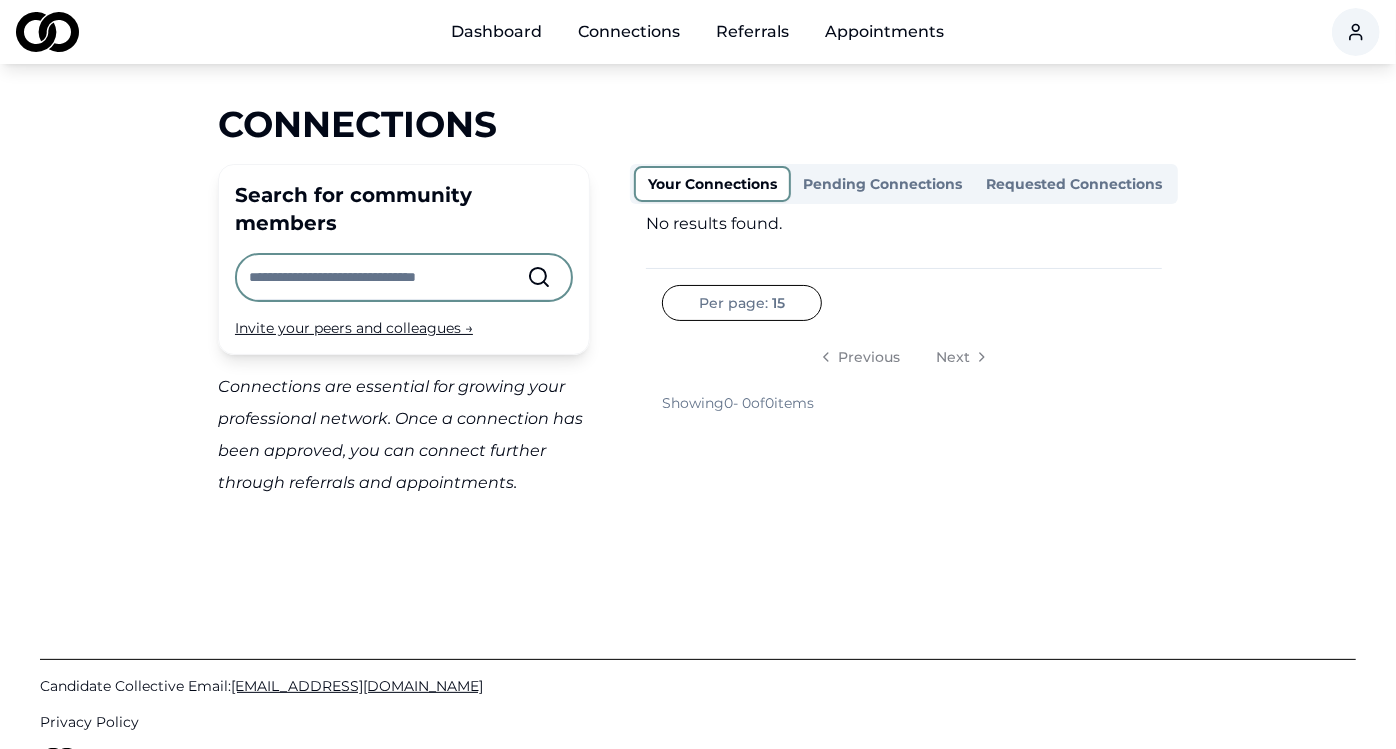 click on "Referrals" at bounding box center [753, 32] 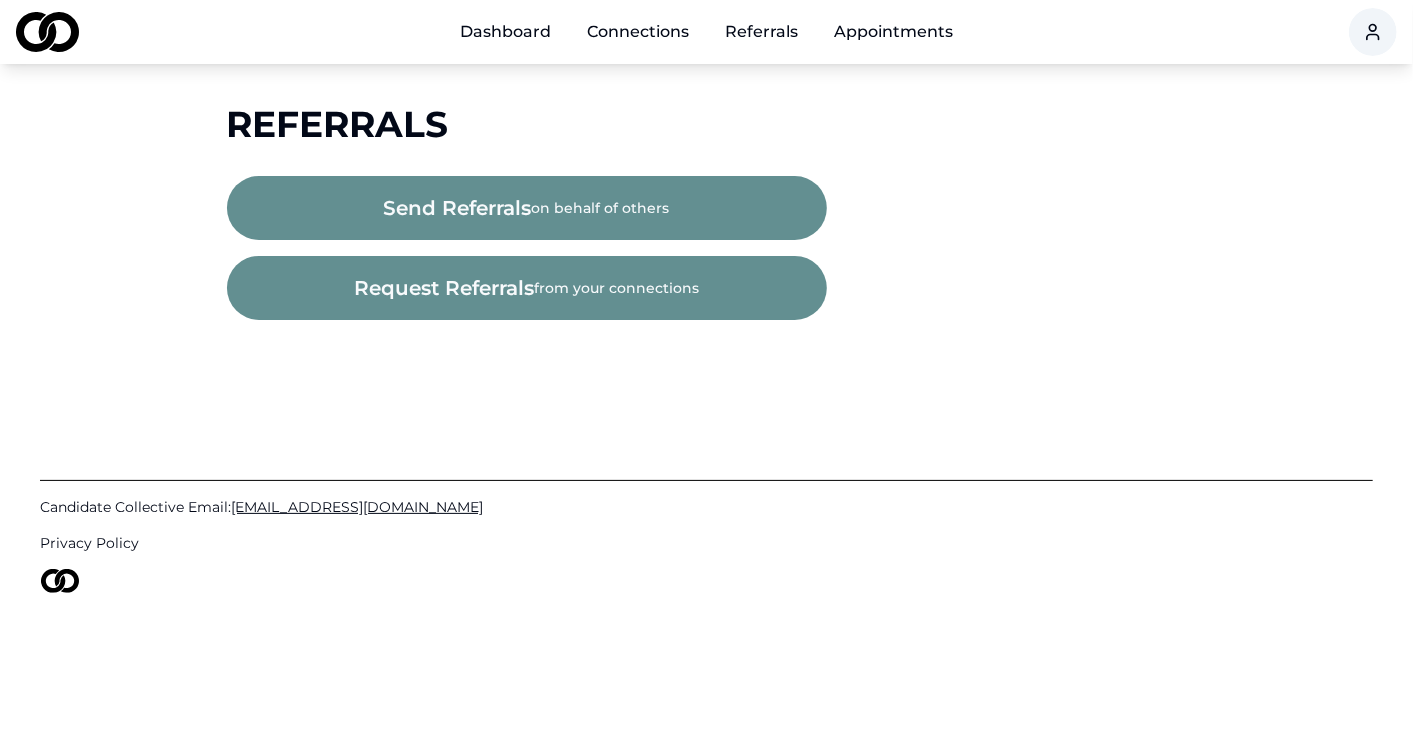 click on "Connections" at bounding box center (638, 32) 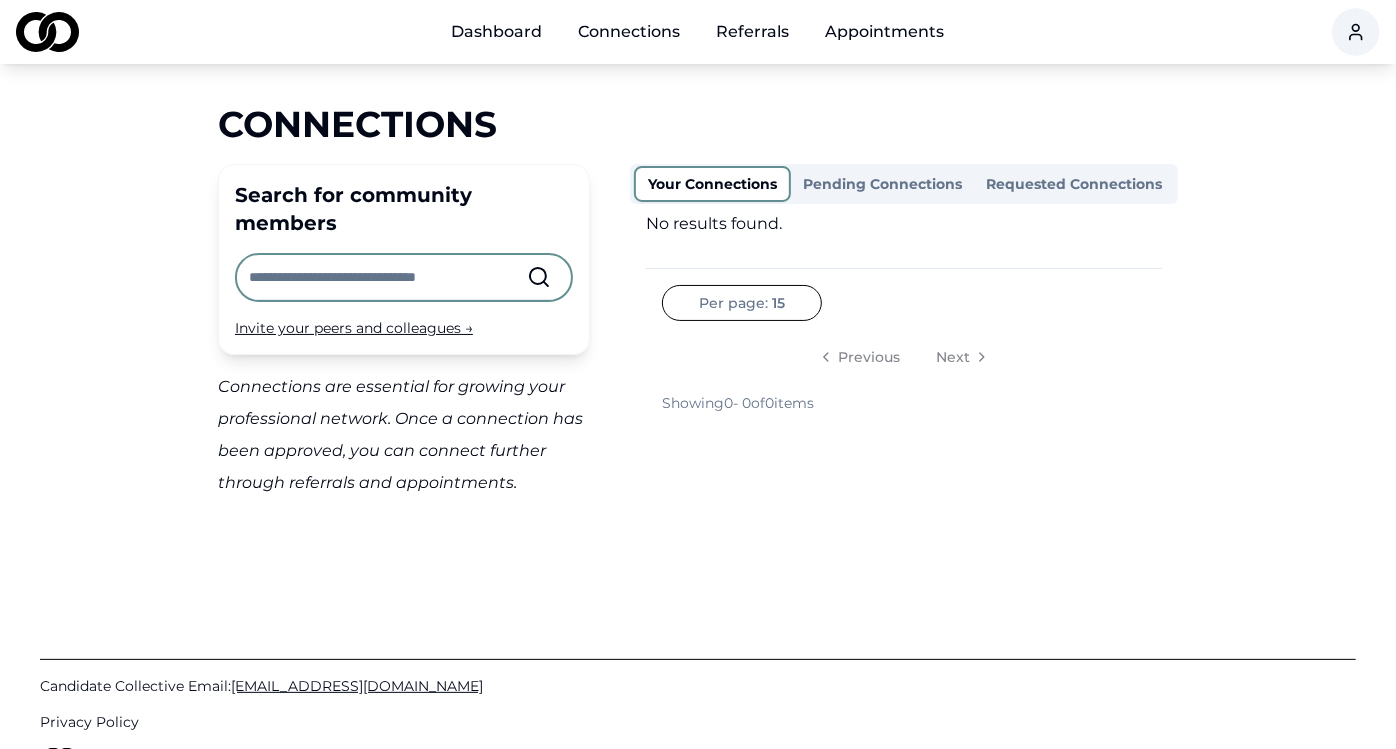 click on "Dashboard" at bounding box center [497, 32] 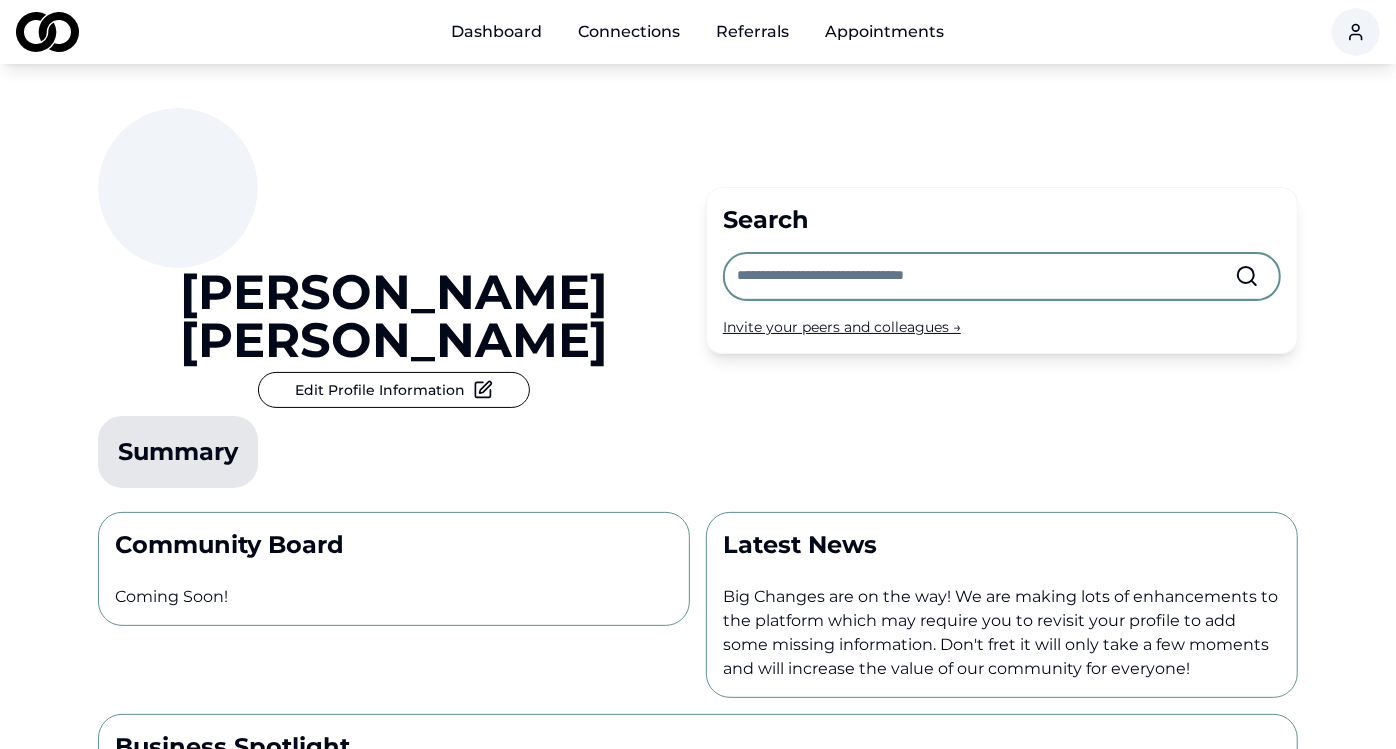 scroll, scrollTop: 0, scrollLeft: 0, axis: both 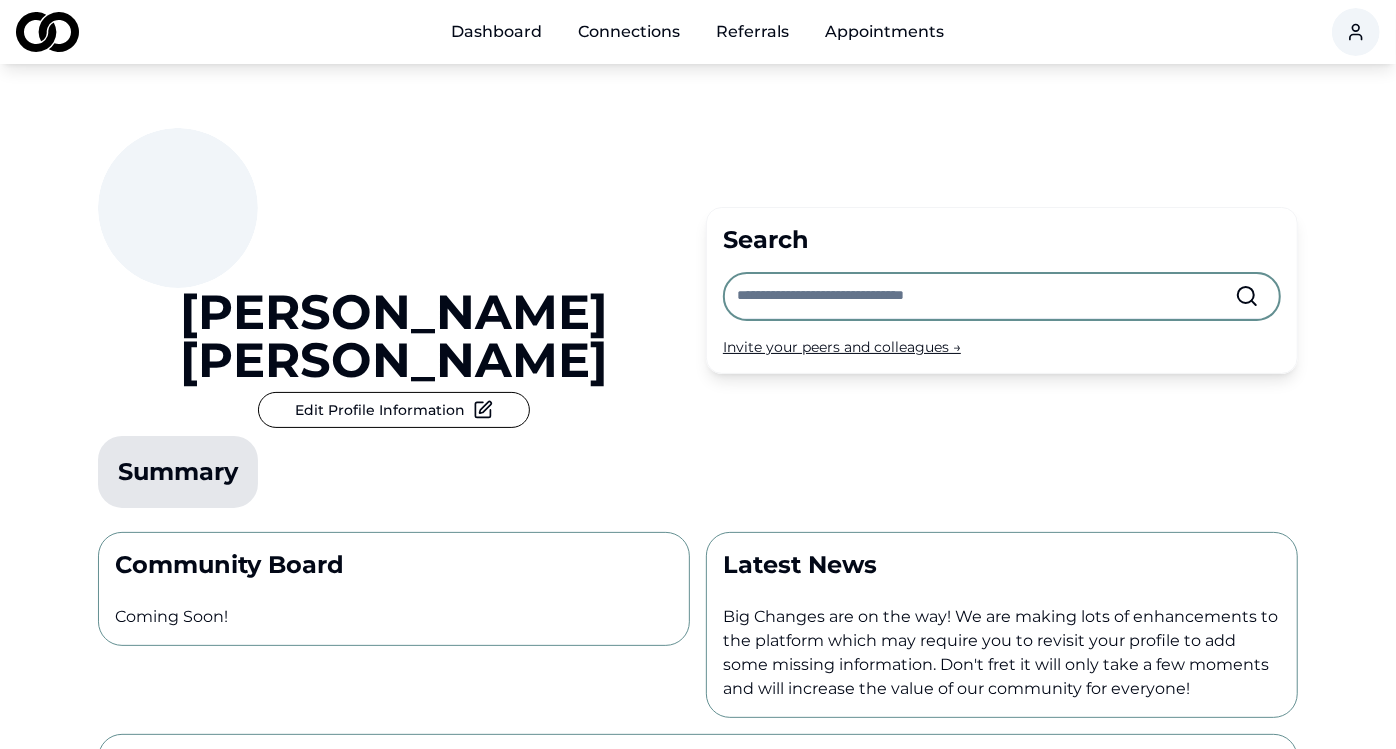 click at bounding box center (986, 296) 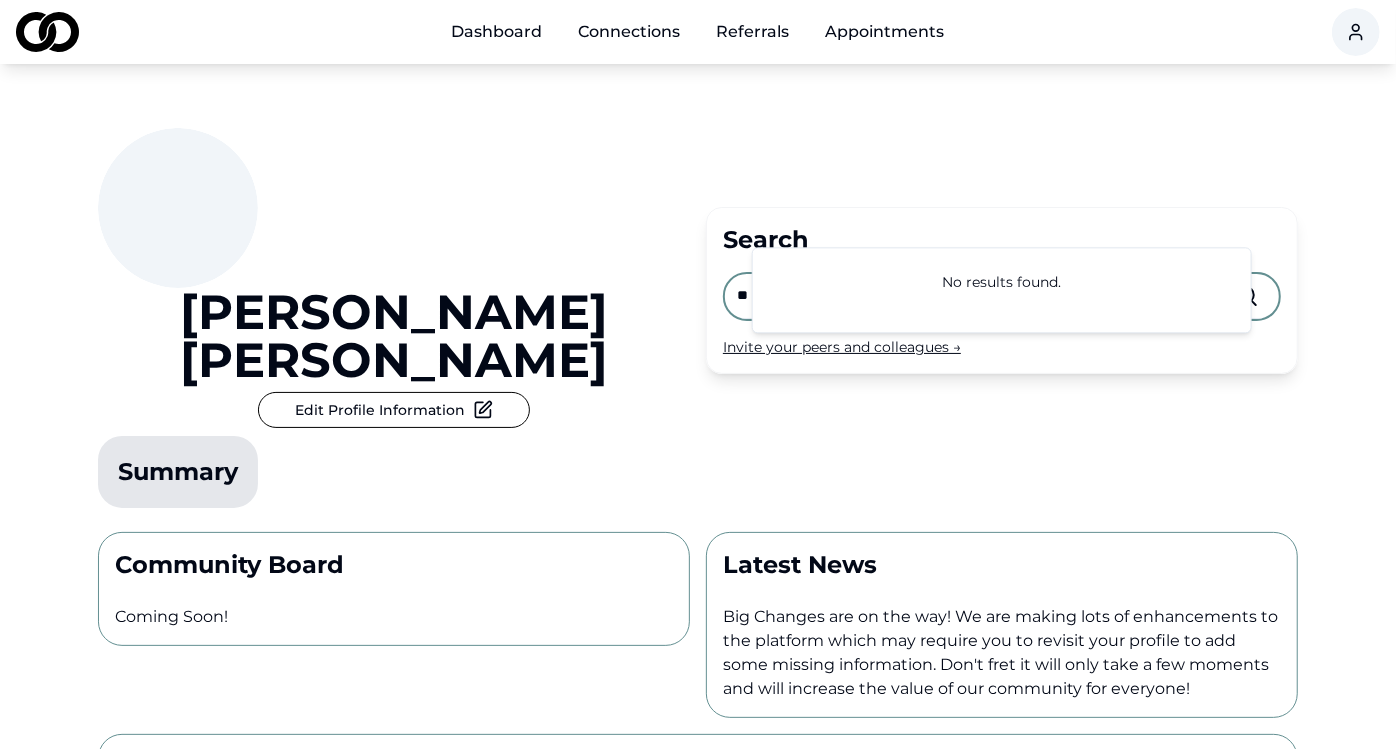 type on "*" 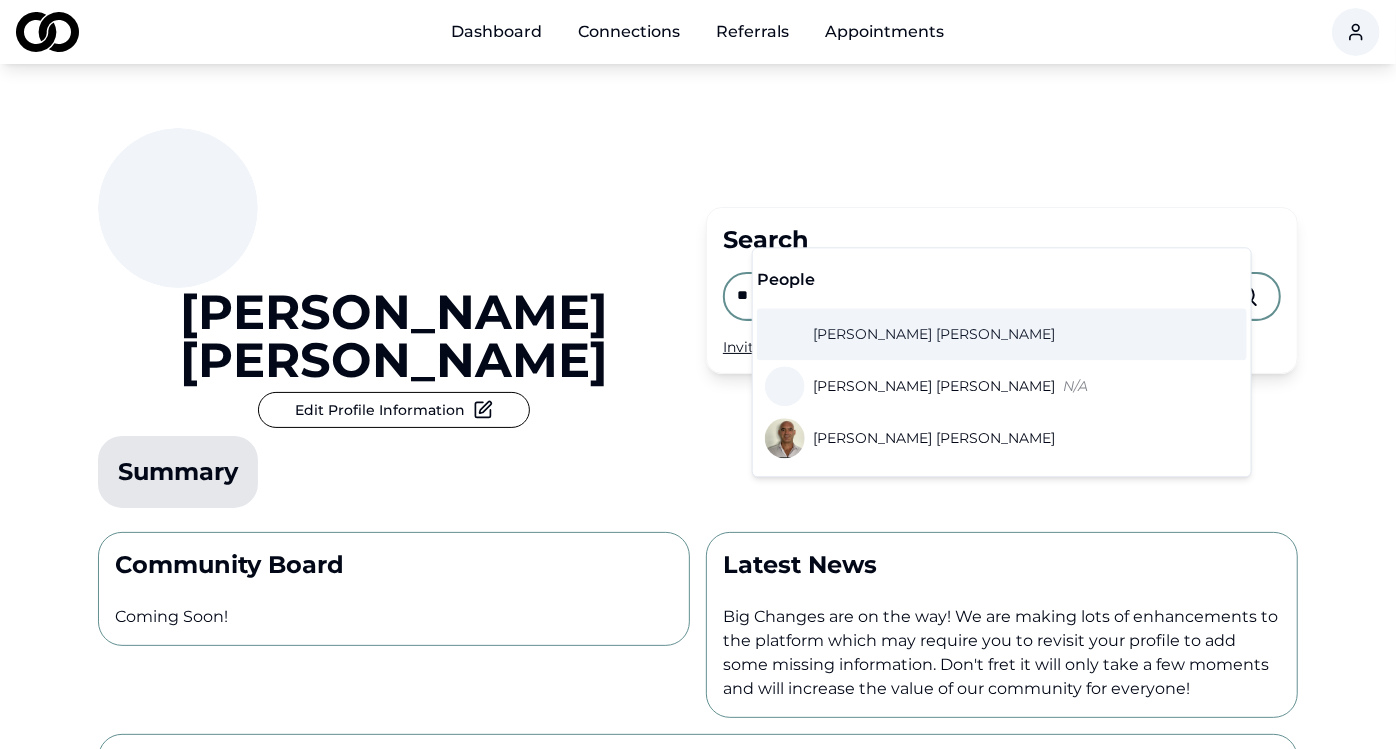 type on "*" 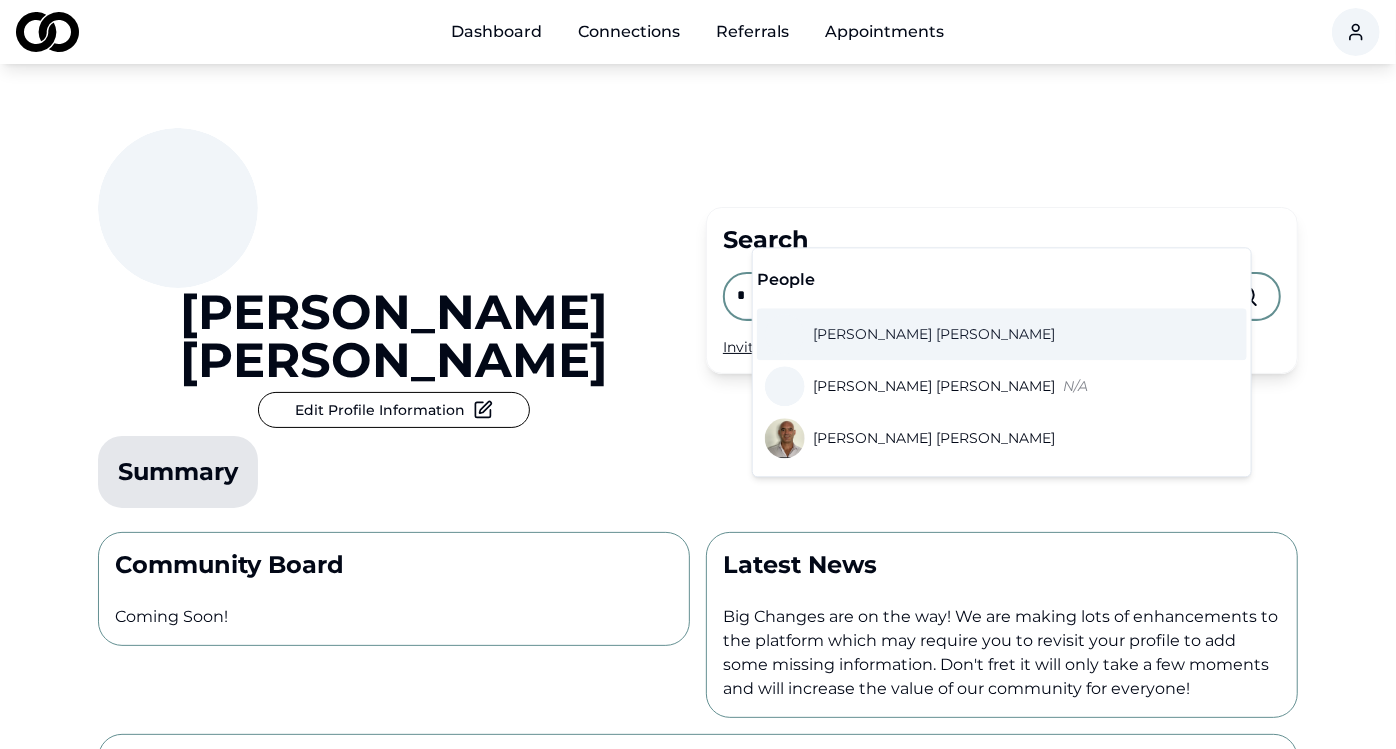 type 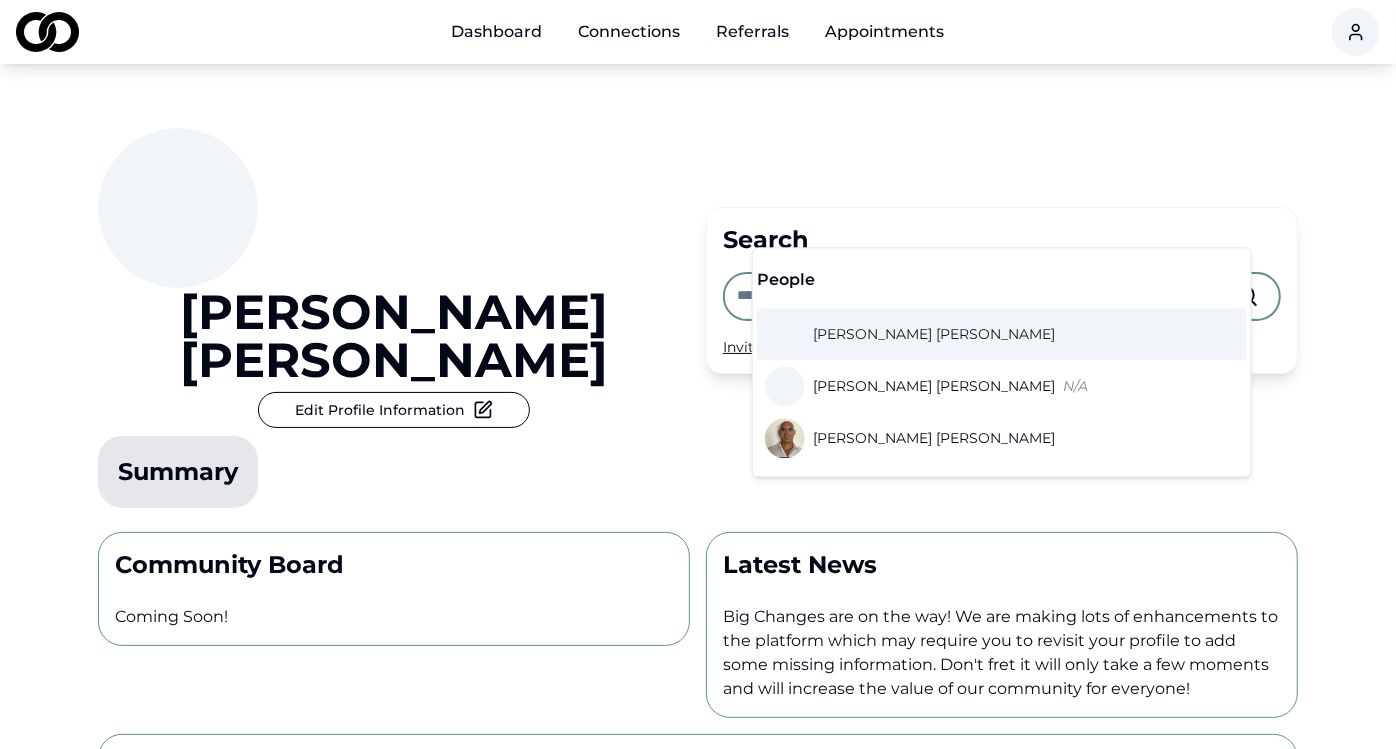 drag, startPoint x: 598, startPoint y: 314, endPoint x: 609, endPoint y: 305, distance: 14.21267 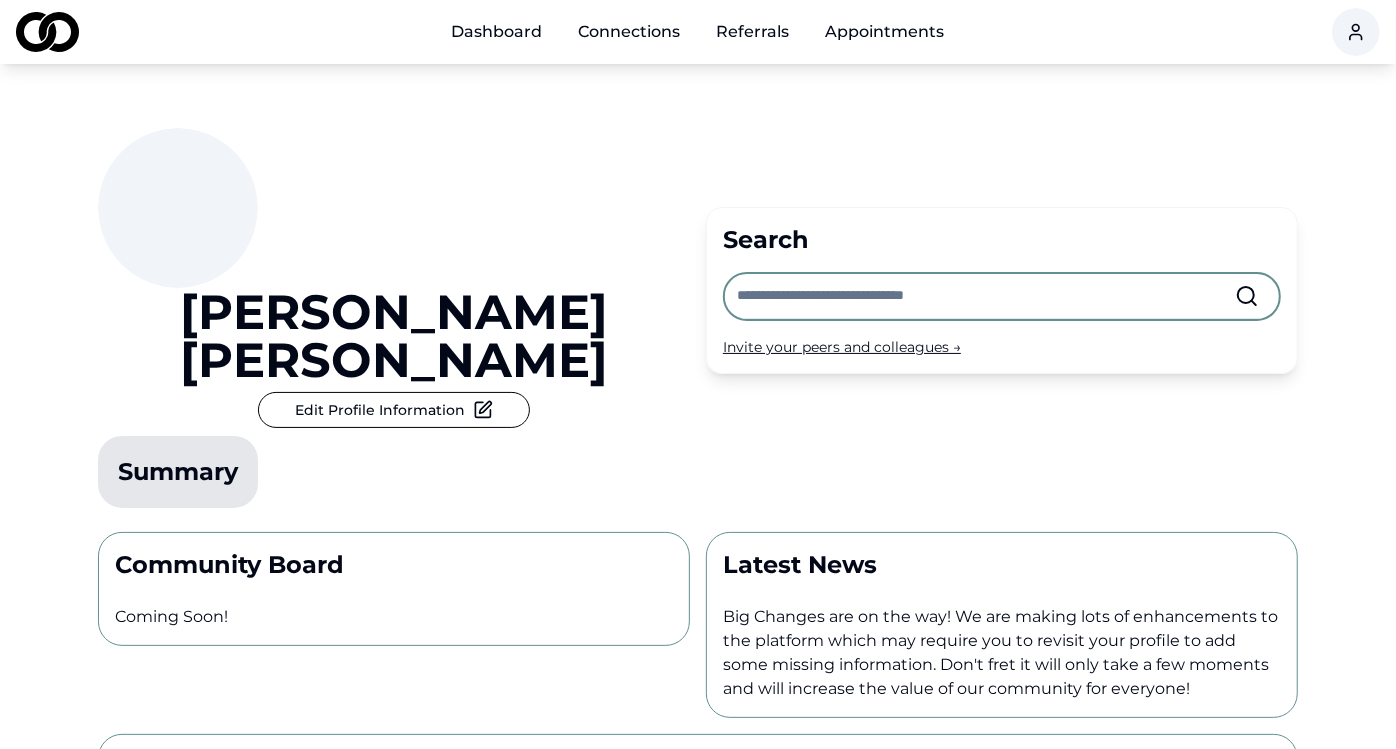 click on "Referrals" at bounding box center (753, 32) 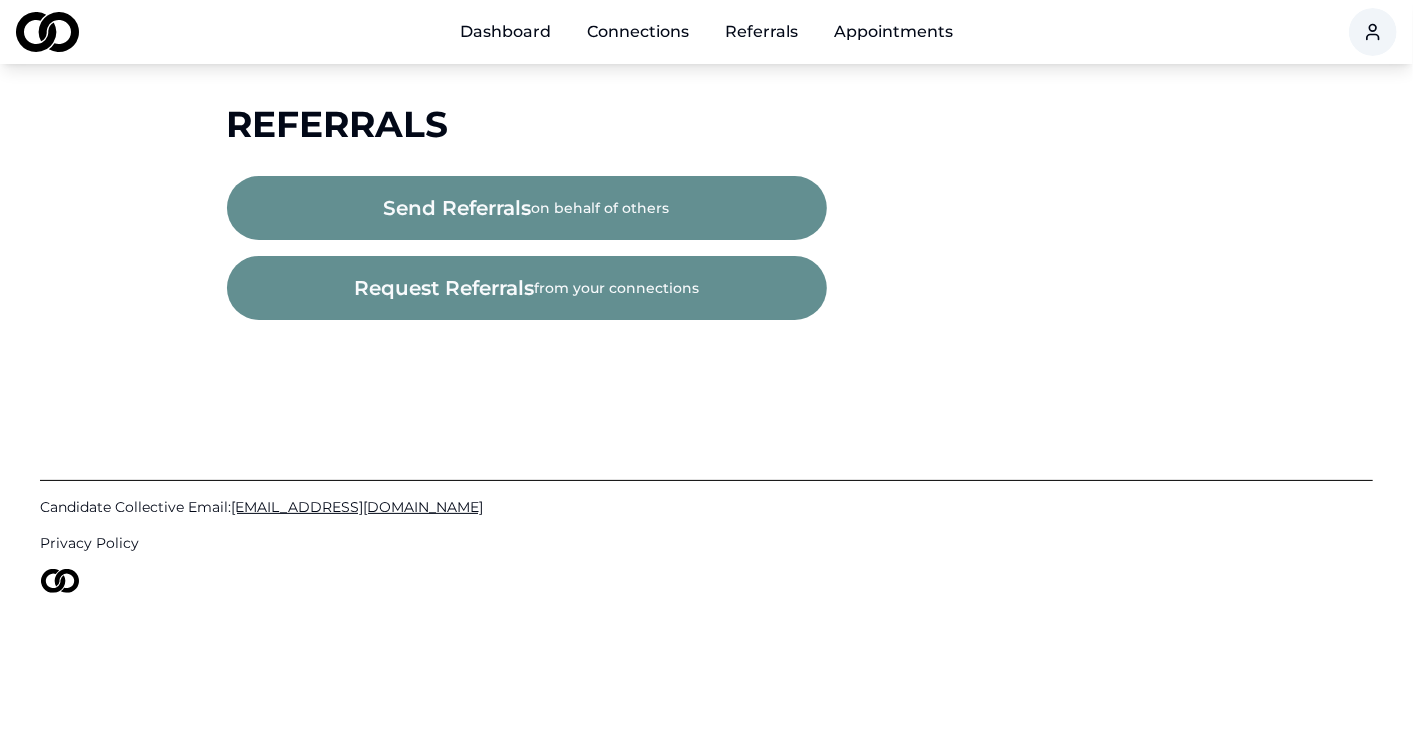 click on "request referrals  from your connections" at bounding box center [527, 288] 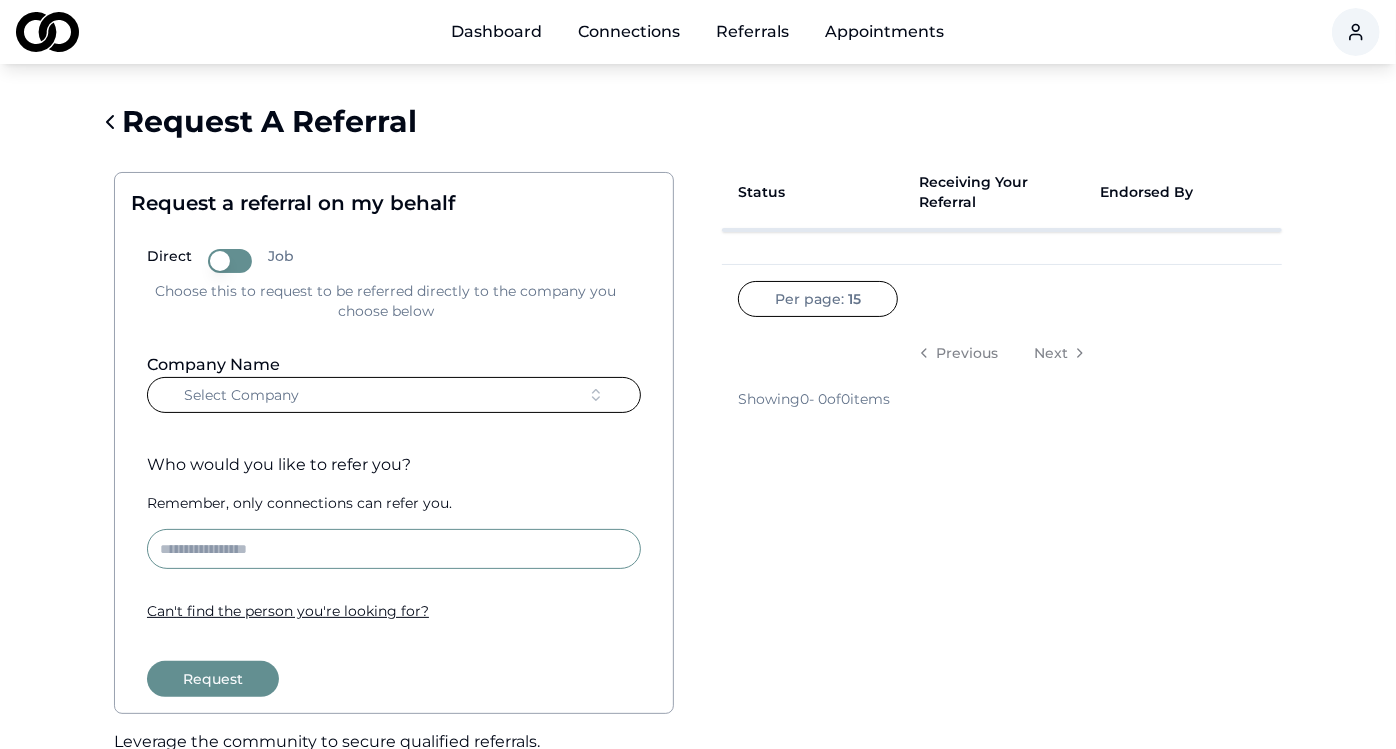 click on "Select Company" at bounding box center [394, 395] 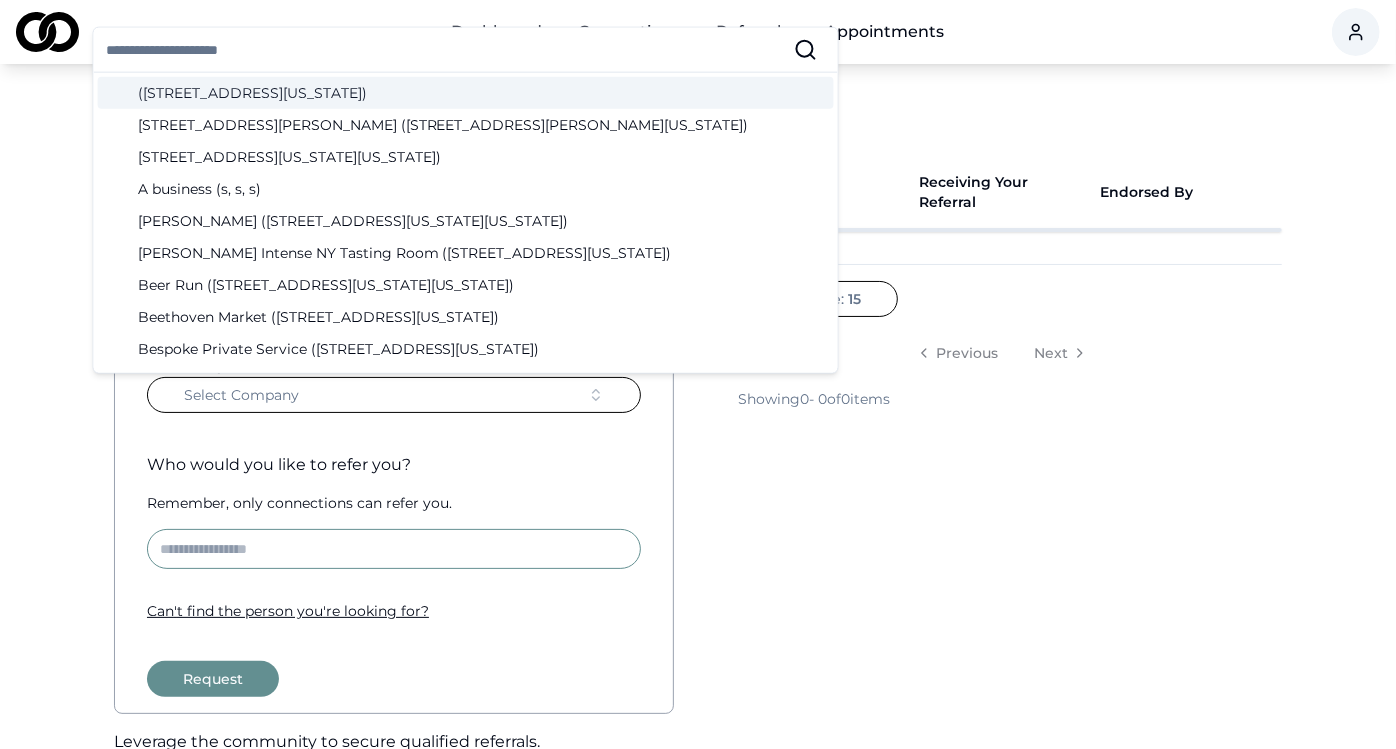 click on "Status Receiving Your Referral Endorsed By Per page:  15   Previous Next Showing  0  -   0  of  0  items" at bounding box center [1002, 499] 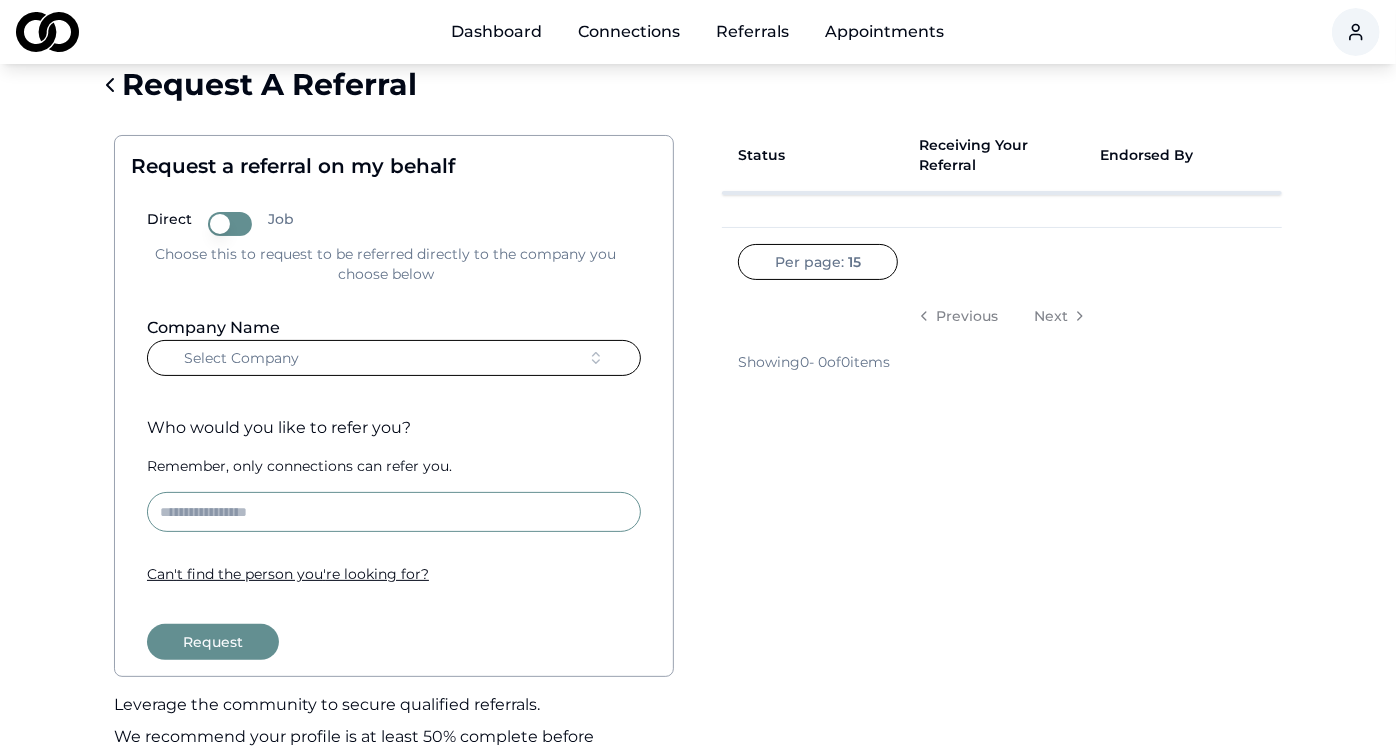 scroll, scrollTop: 0, scrollLeft: 0, axis: both 